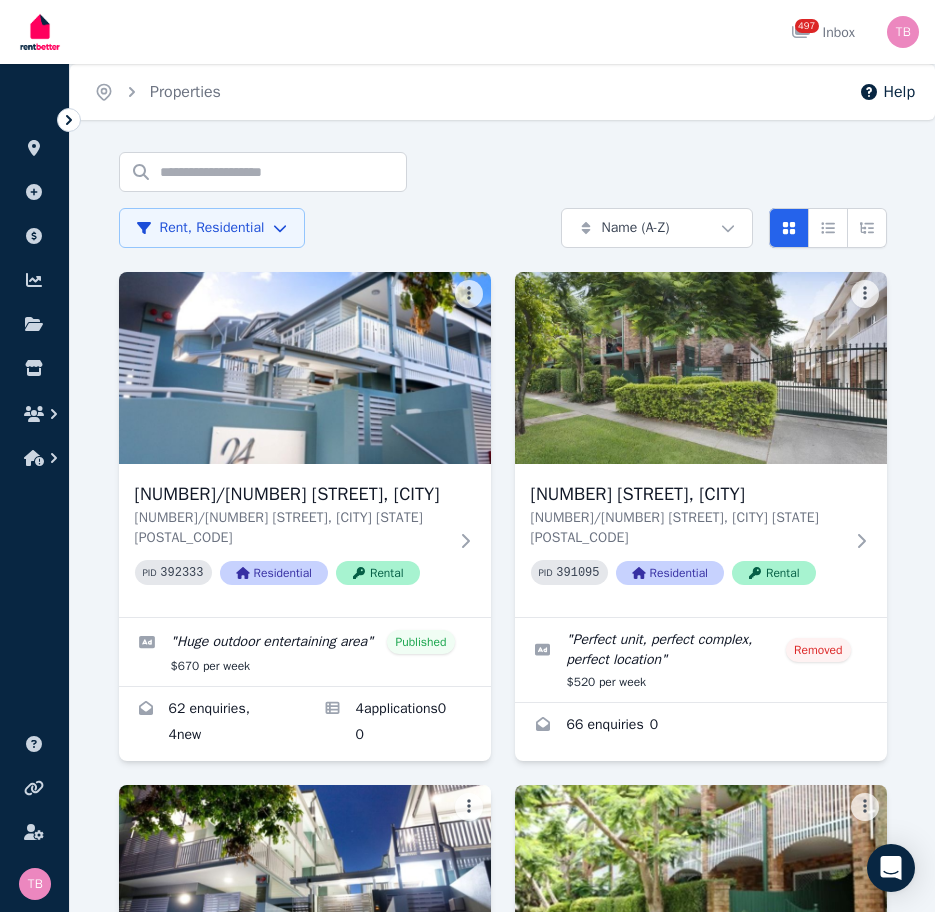 scroll, scrollTop: 0, scrollLeft: 0, axis: both 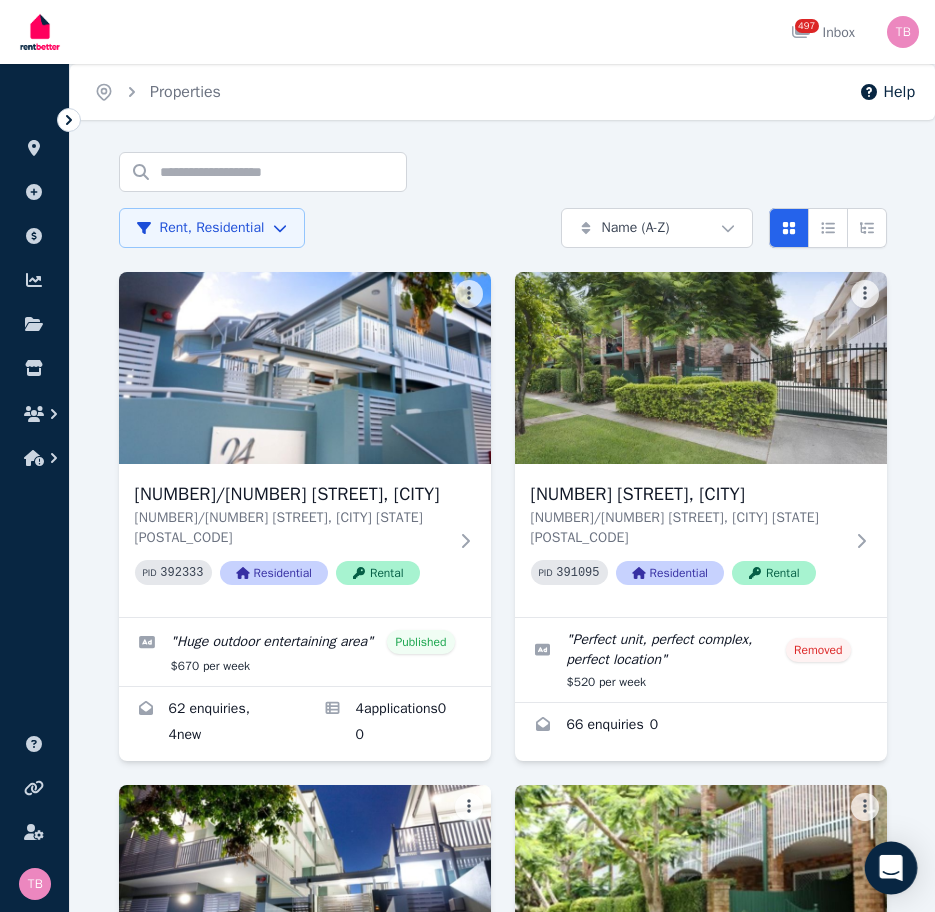 click 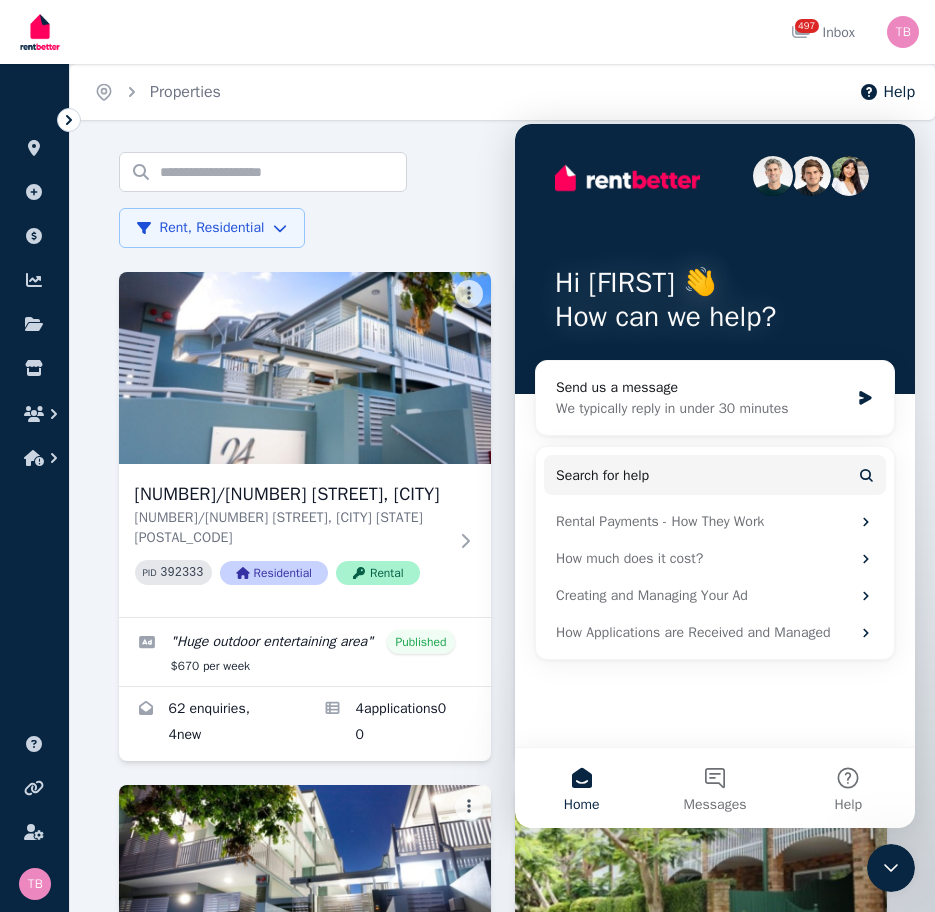 scroll, scrollTop: 0, scrollLeft: 0, axis: both 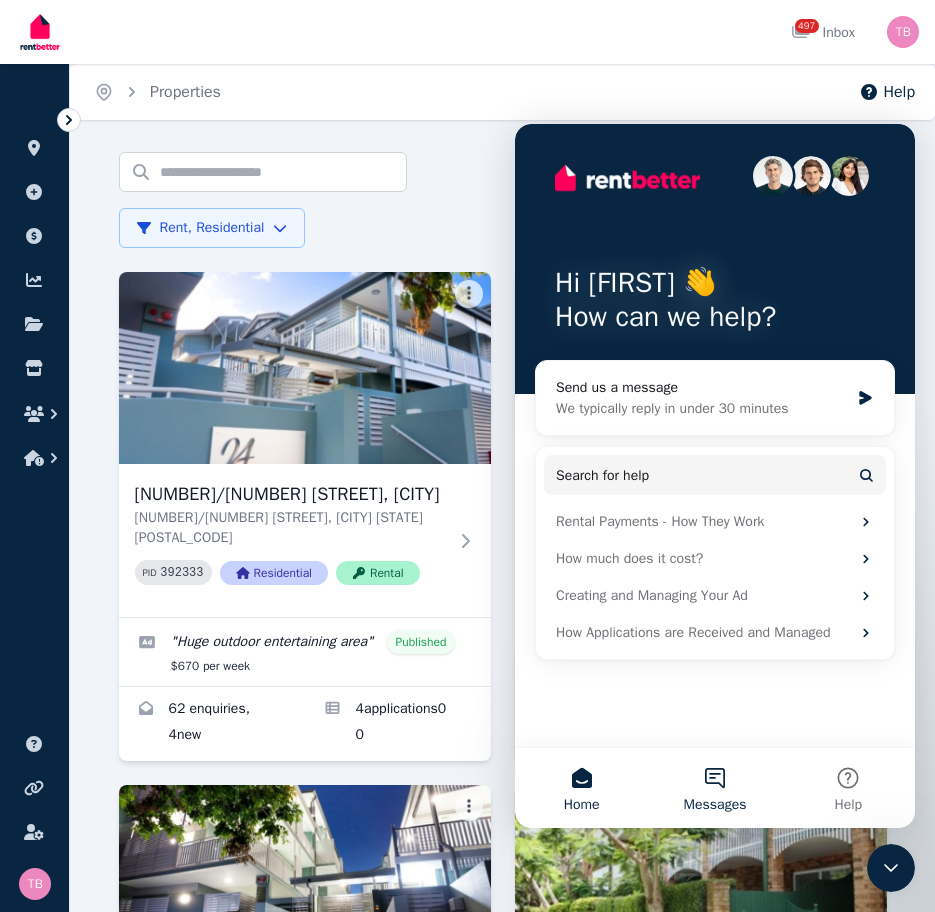 click on "Messages" at bounding box center [714, 788] 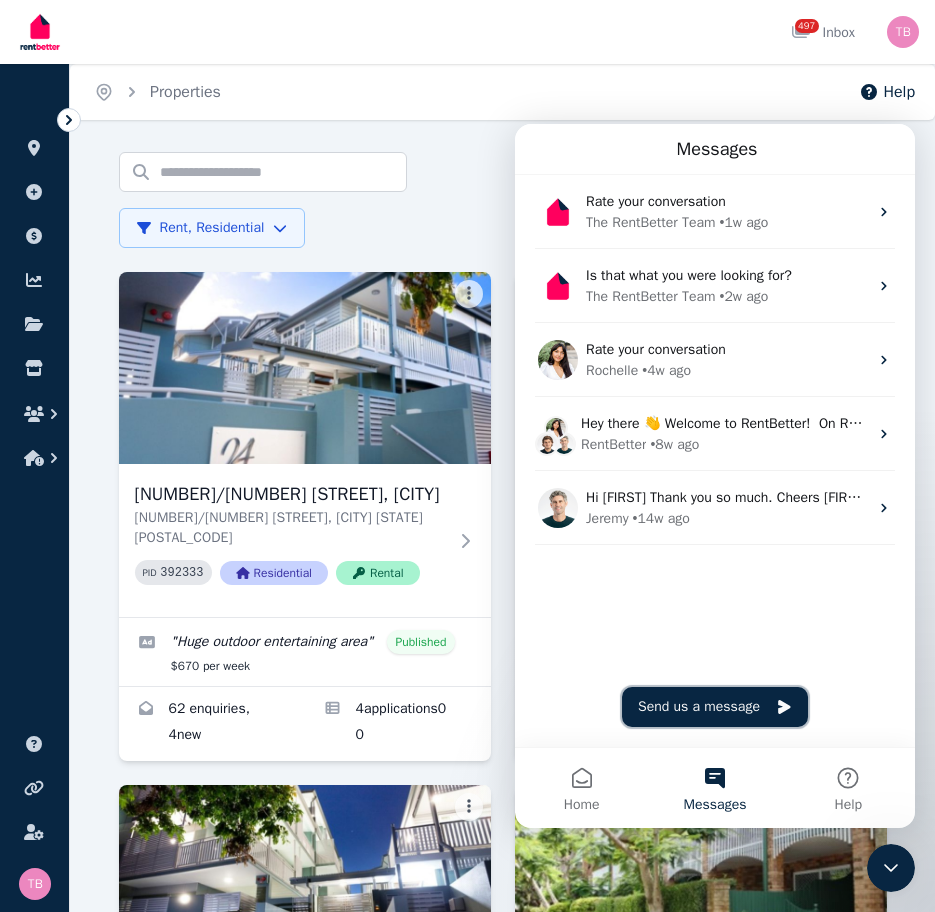 click on "Send us a message" at bounding box center [715, 707] 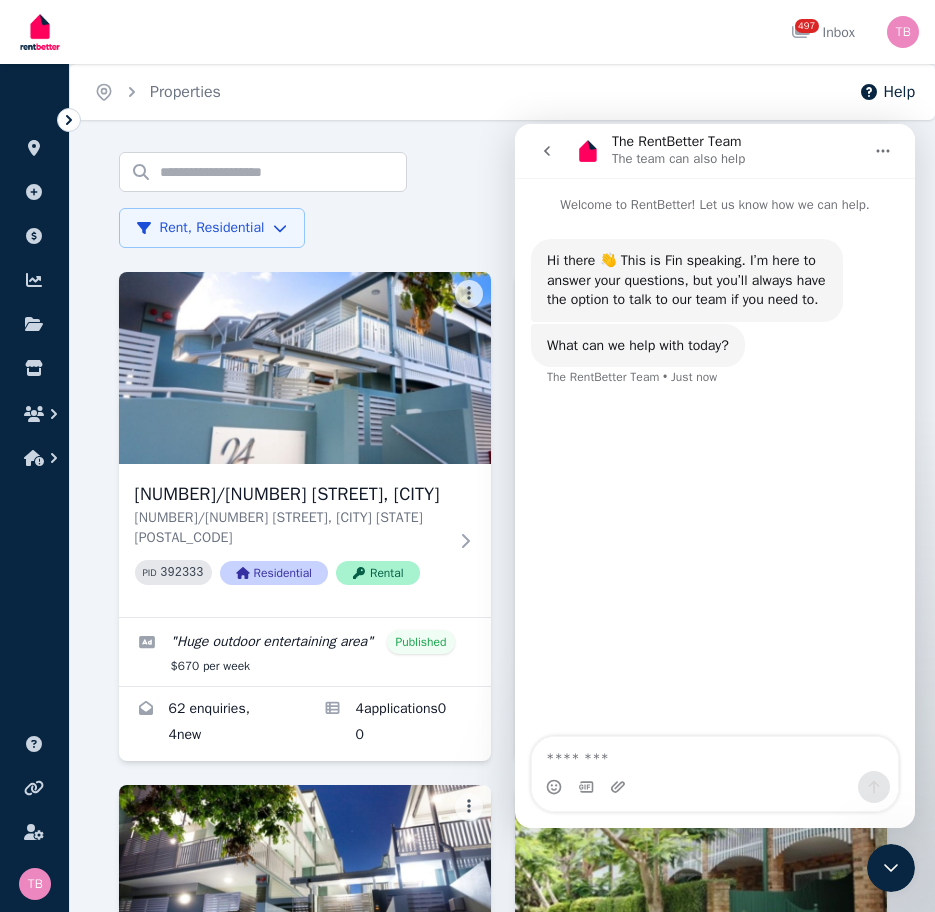 type on "*" 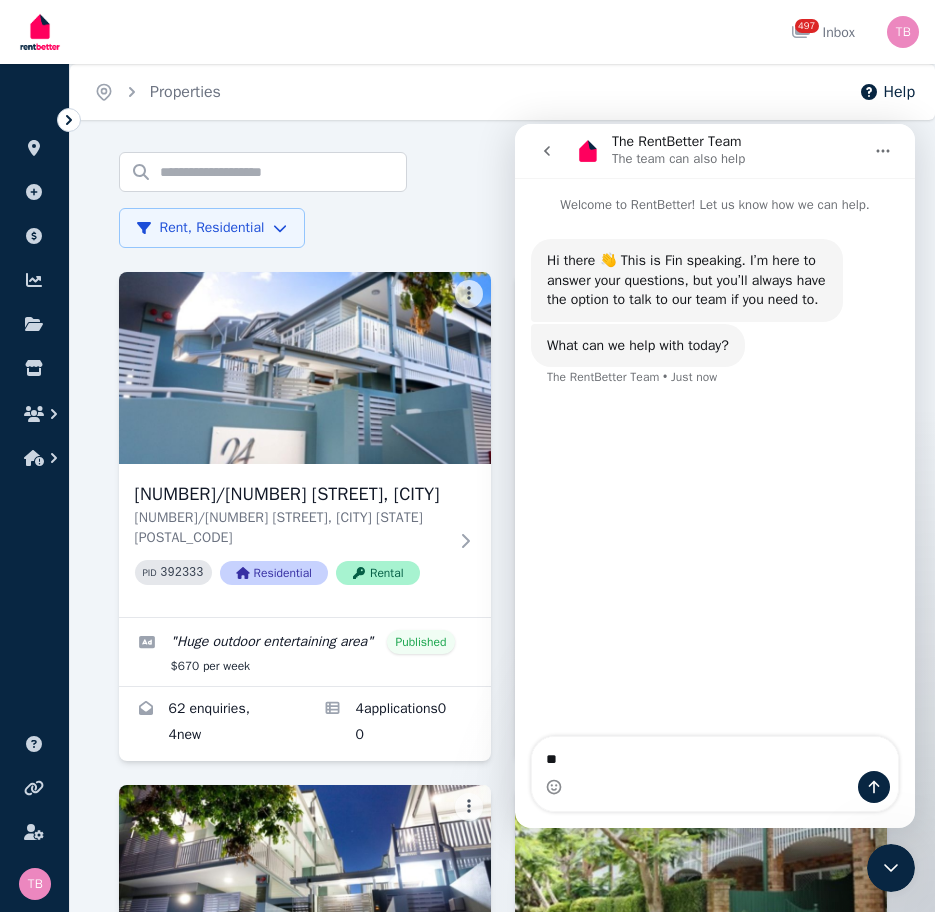type on "*" 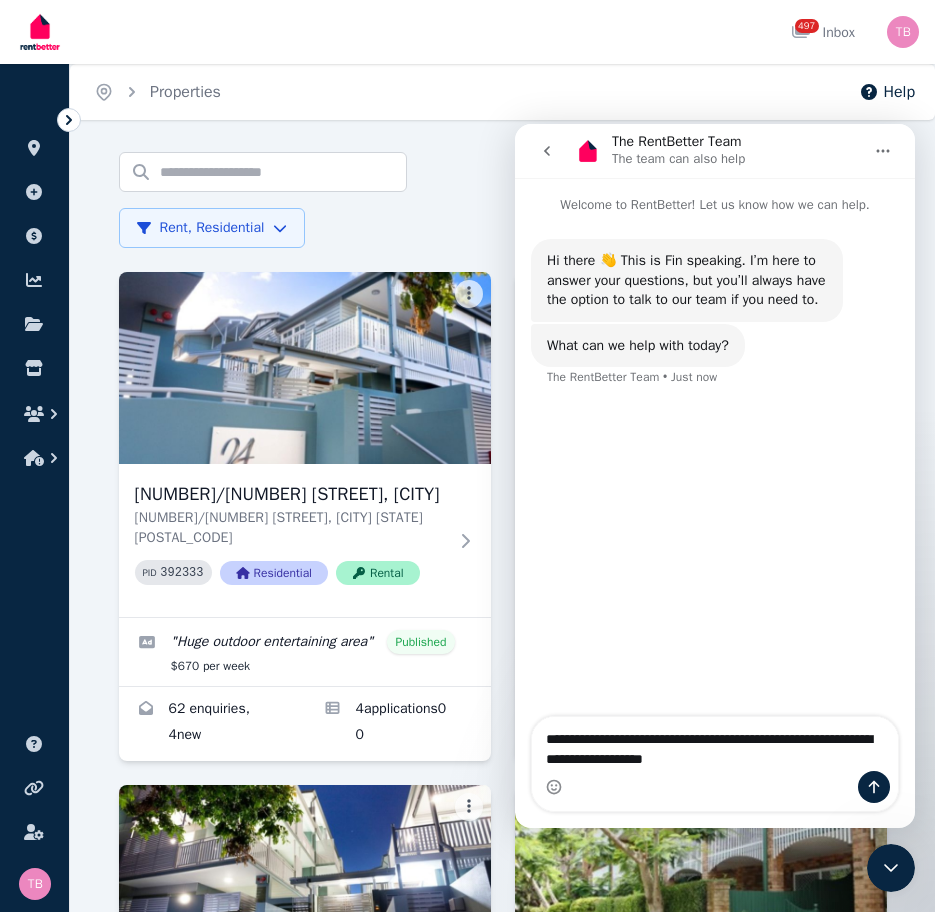 type on "**********" 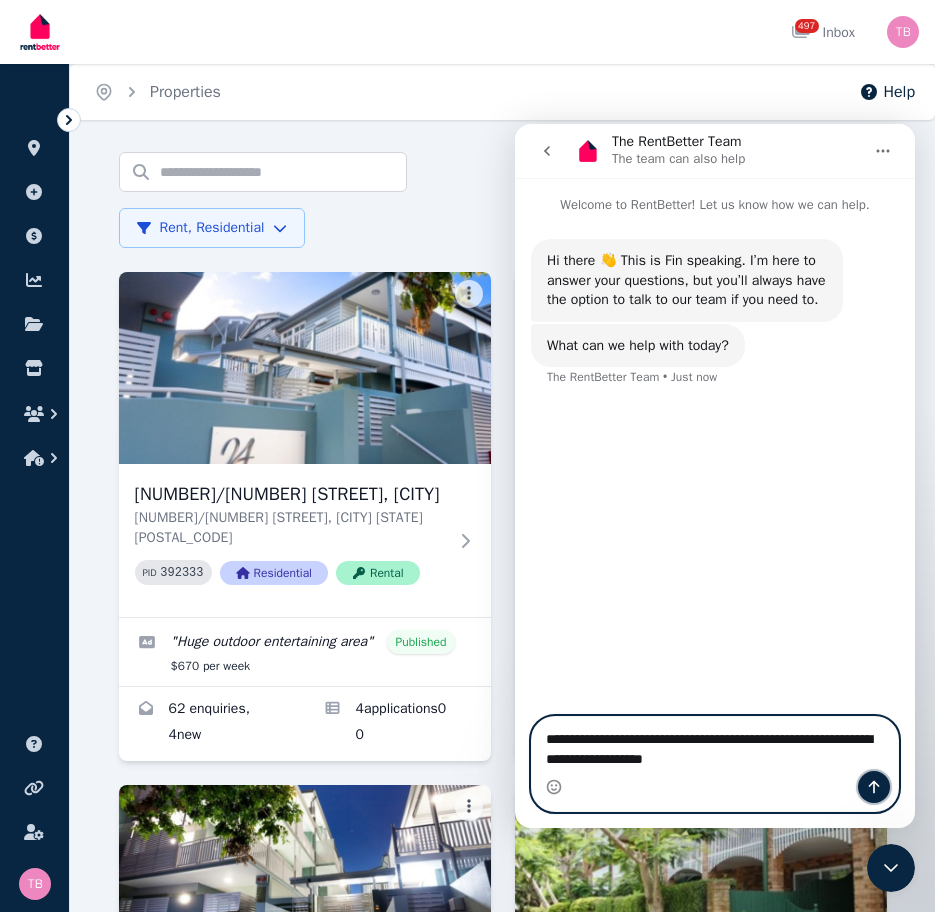 click 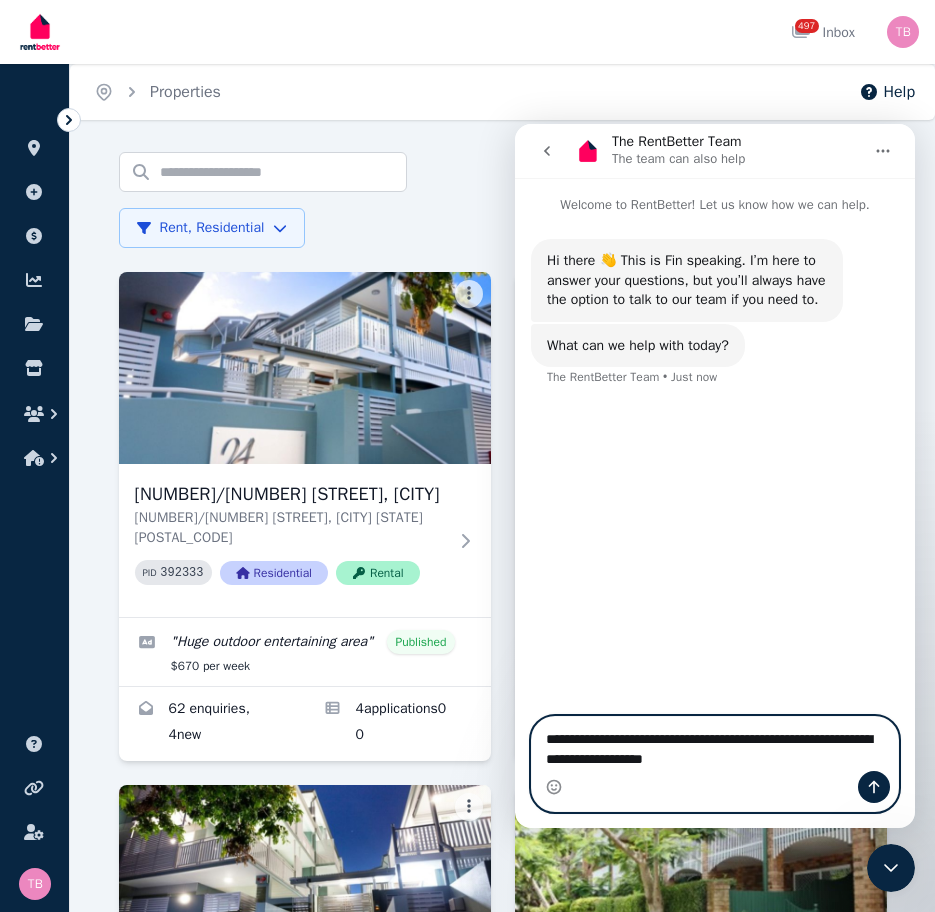 type 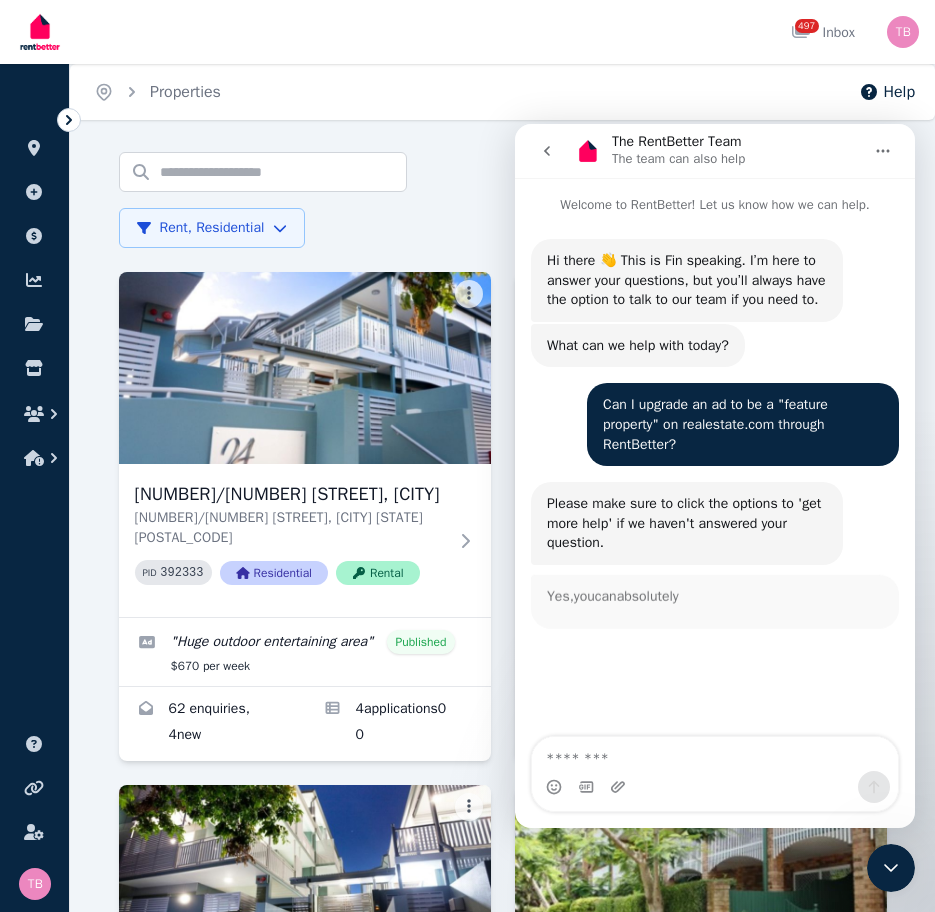 scroll, scrollTop: 3, scrollLeft: 0, axis: vertical 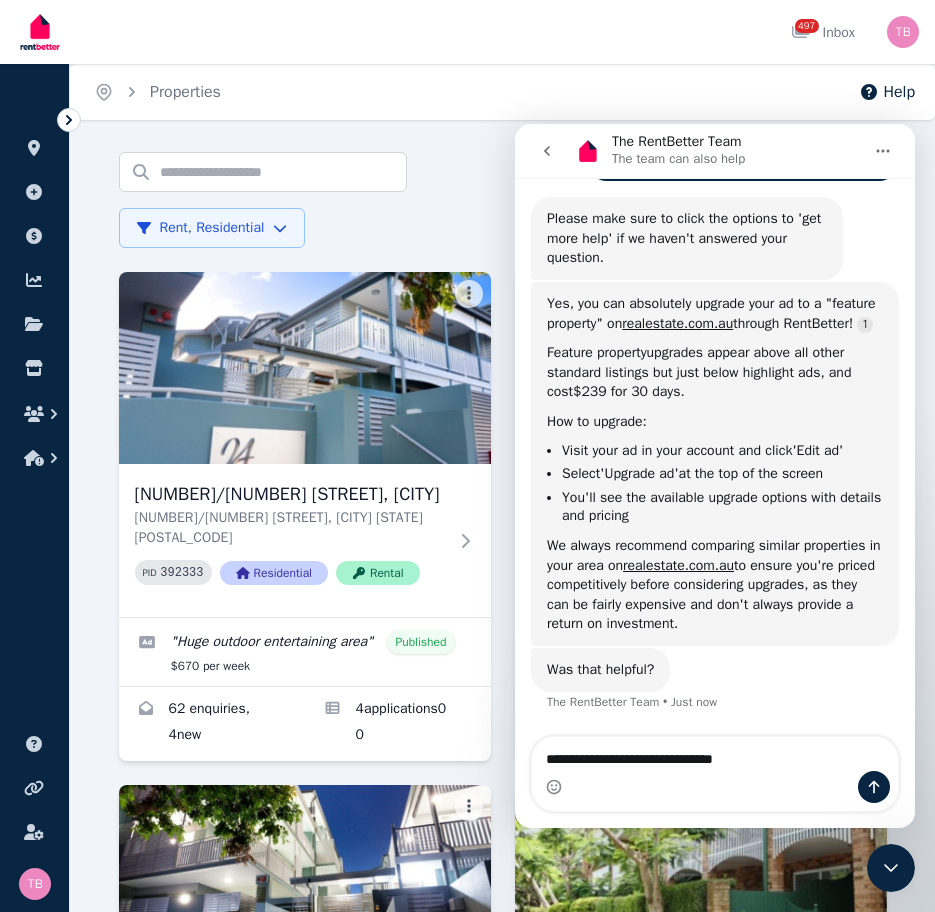 type on "**********" 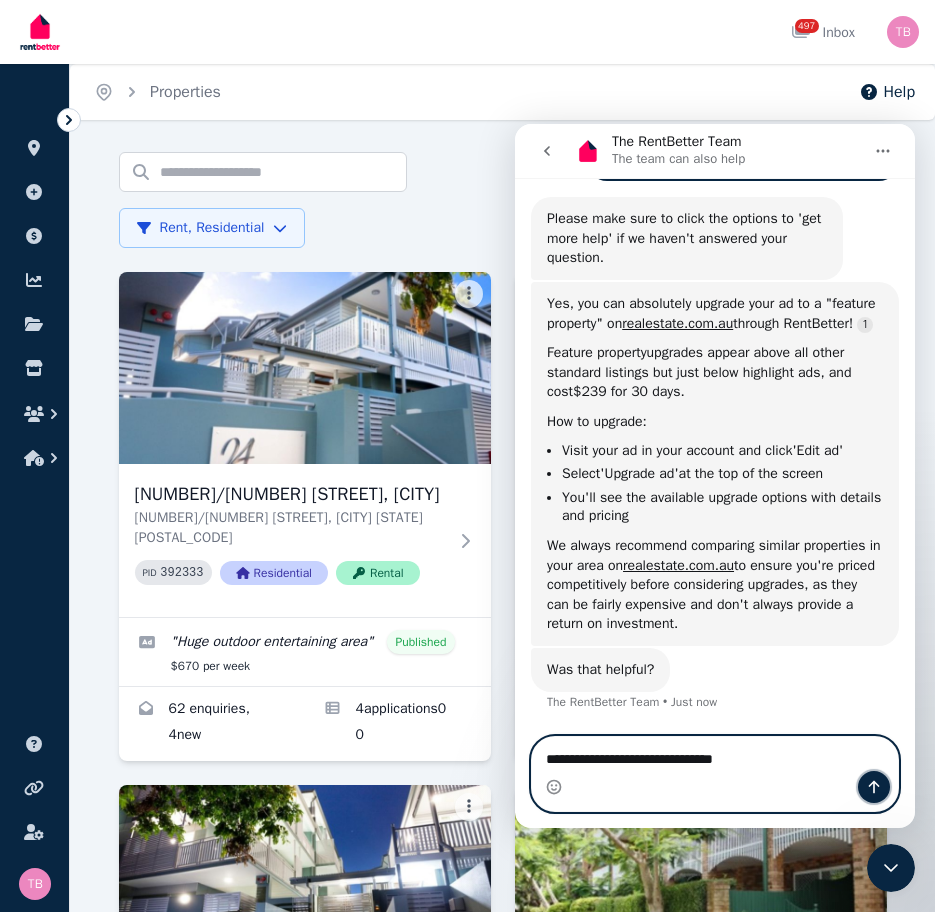 click at bounding box center [874, 787] 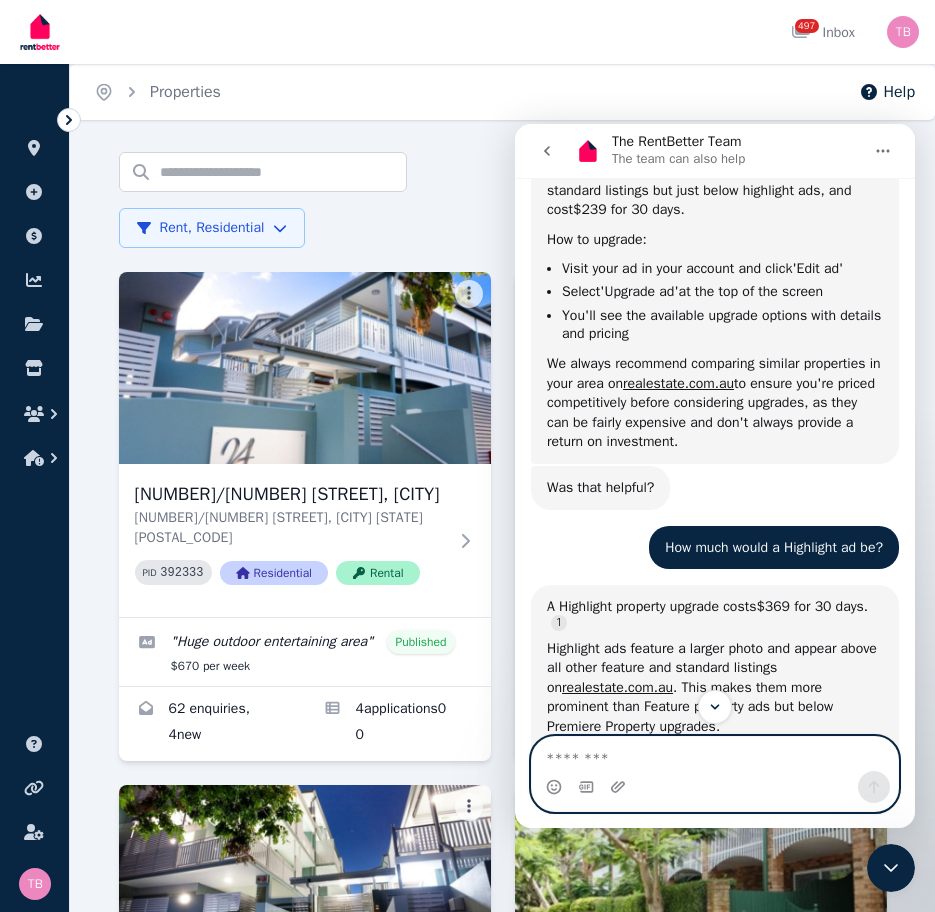 scroll, scrollTop: 459, scrollLeft: 0, axis: vertical 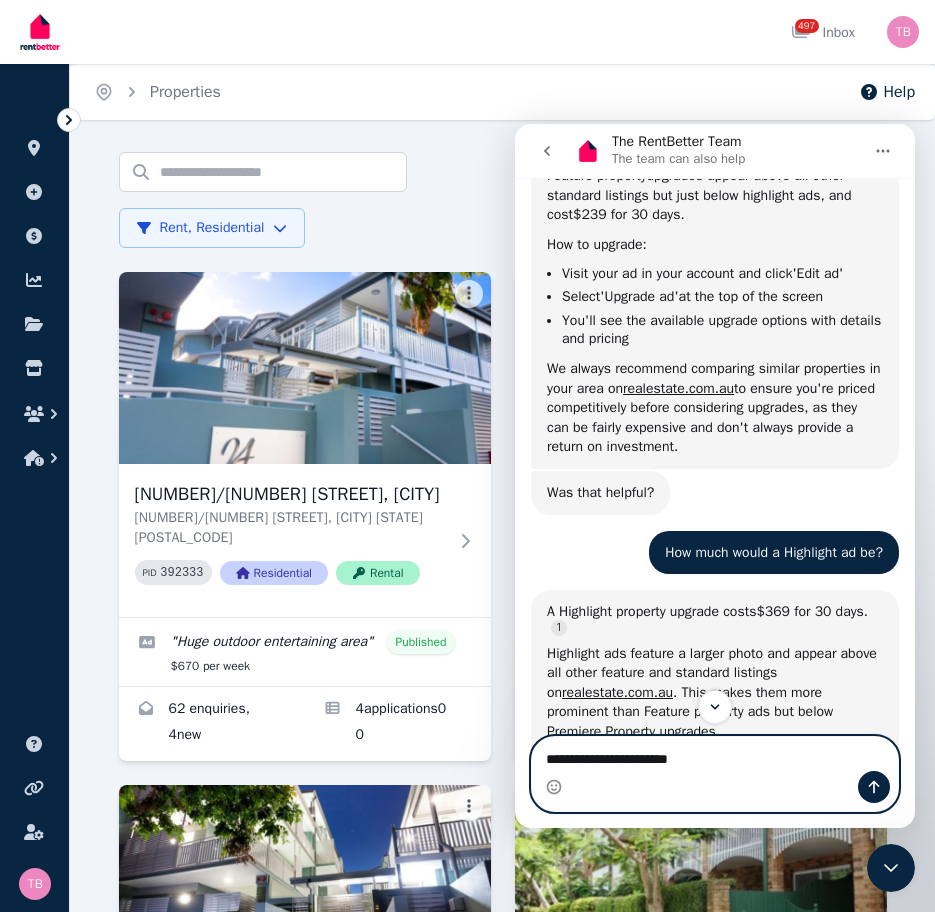 type on "**********" 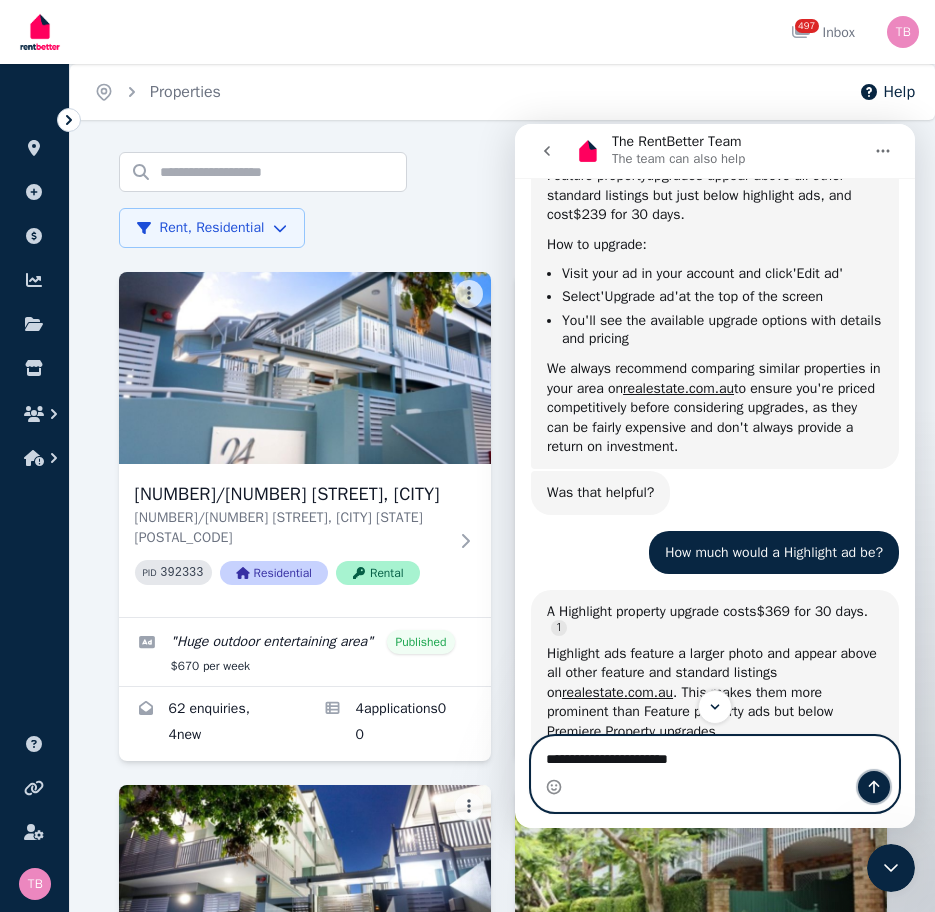 click 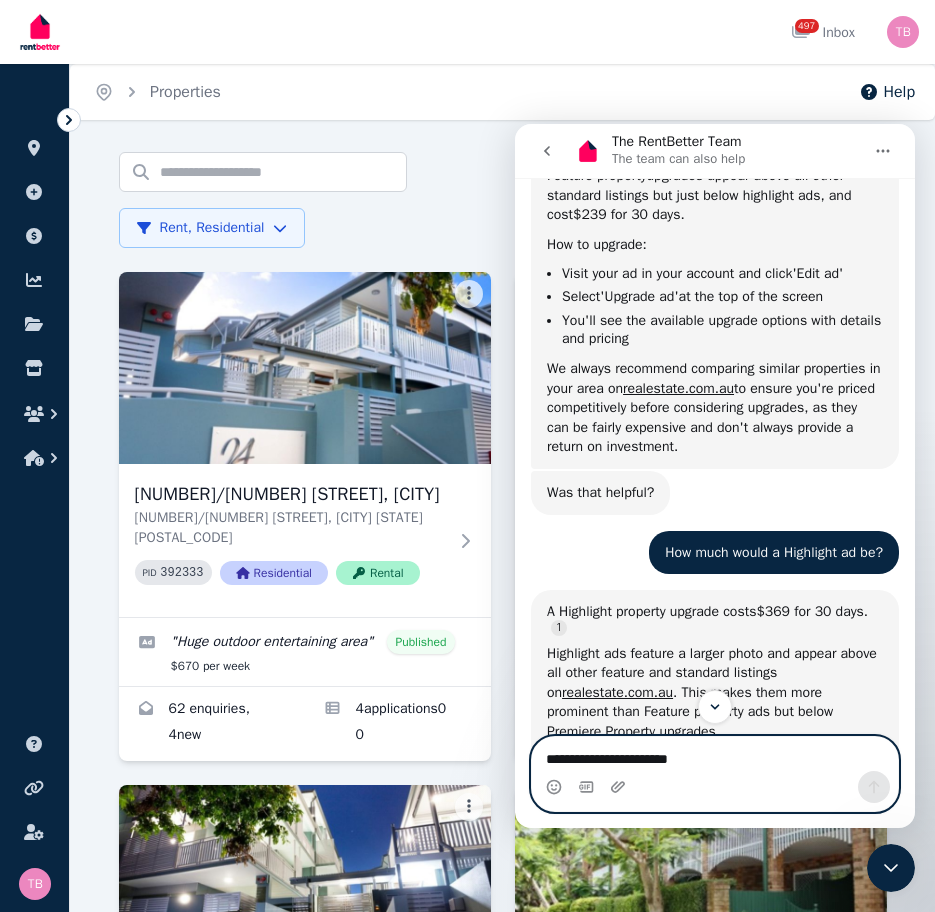 type 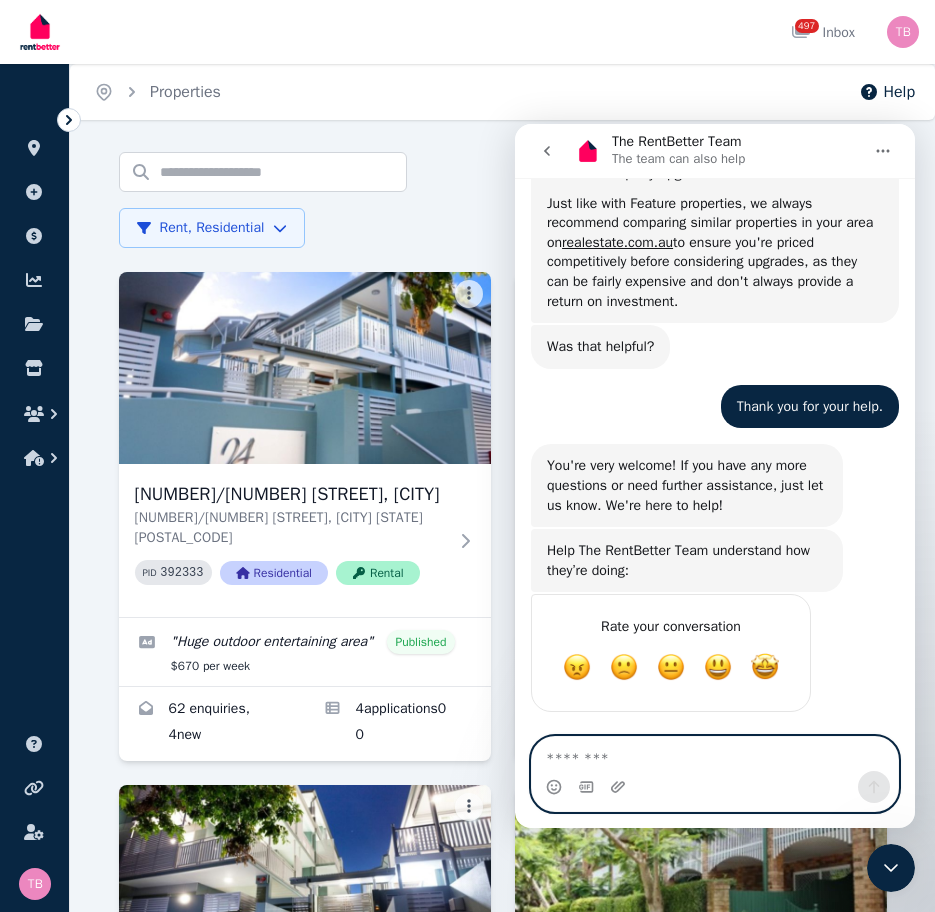 scroll, scrollTop: 1064, scrollLeft: 0, axis: vertical 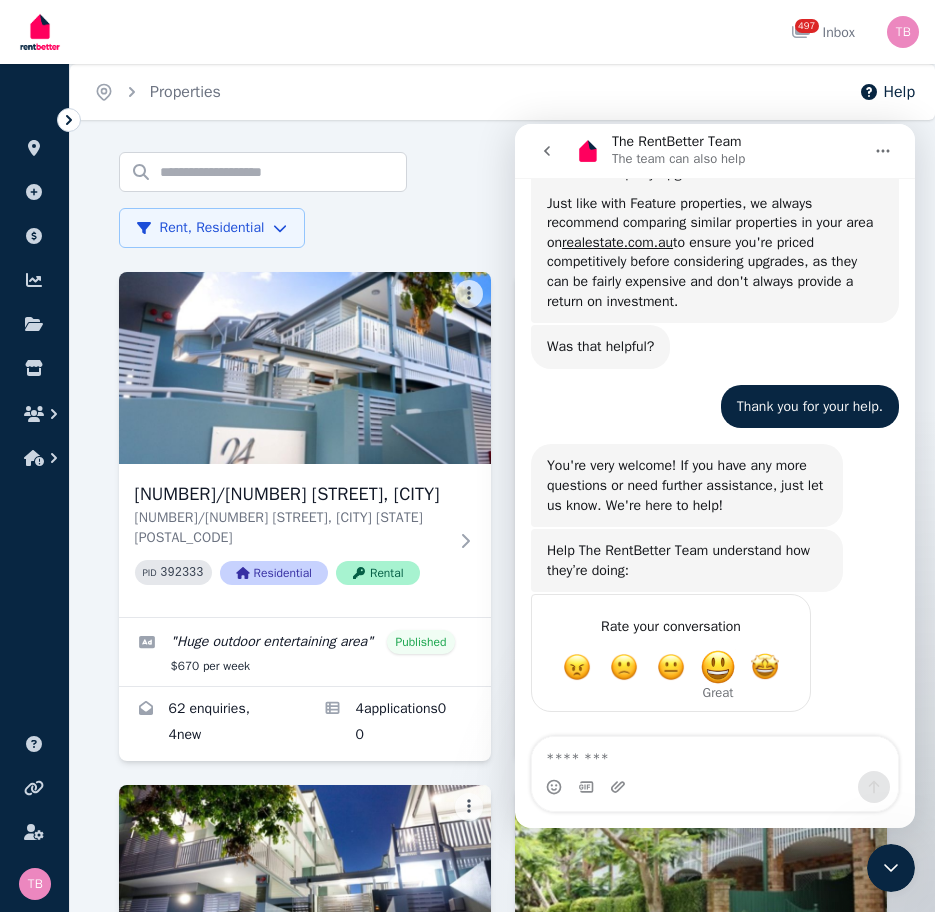 click at bounding box center (718, 667) 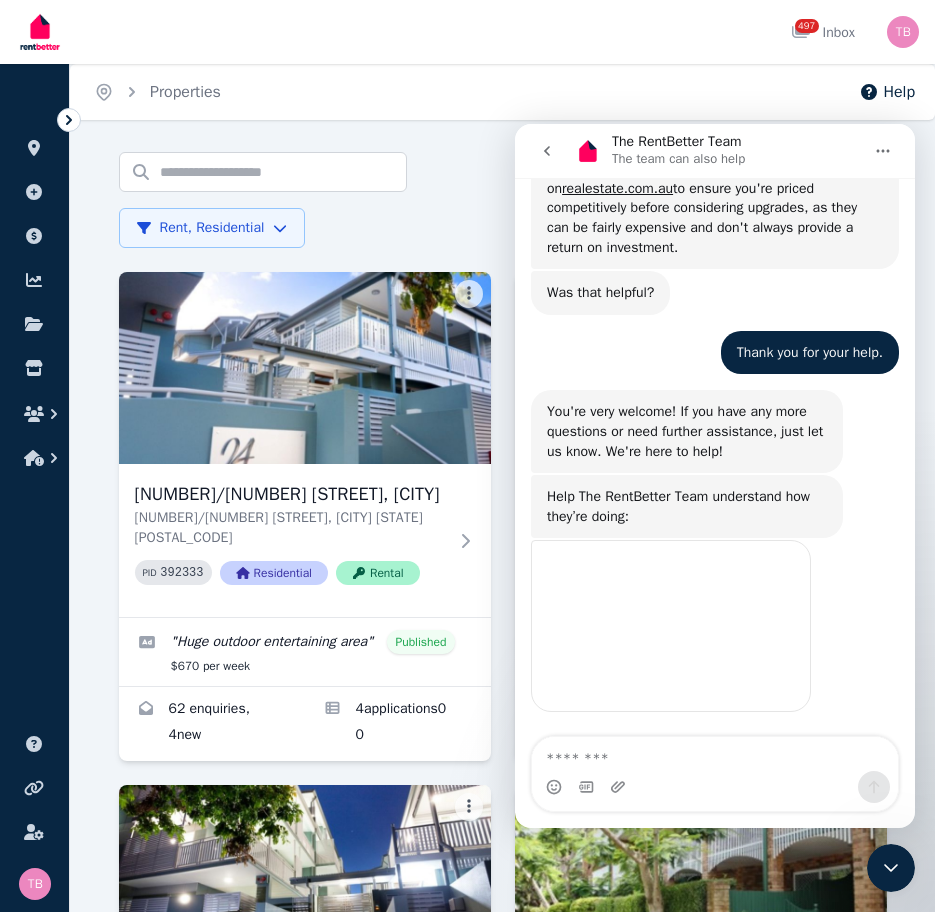 scroll, scrollTop: 1040, scrollLeft: 0, axis: vertical 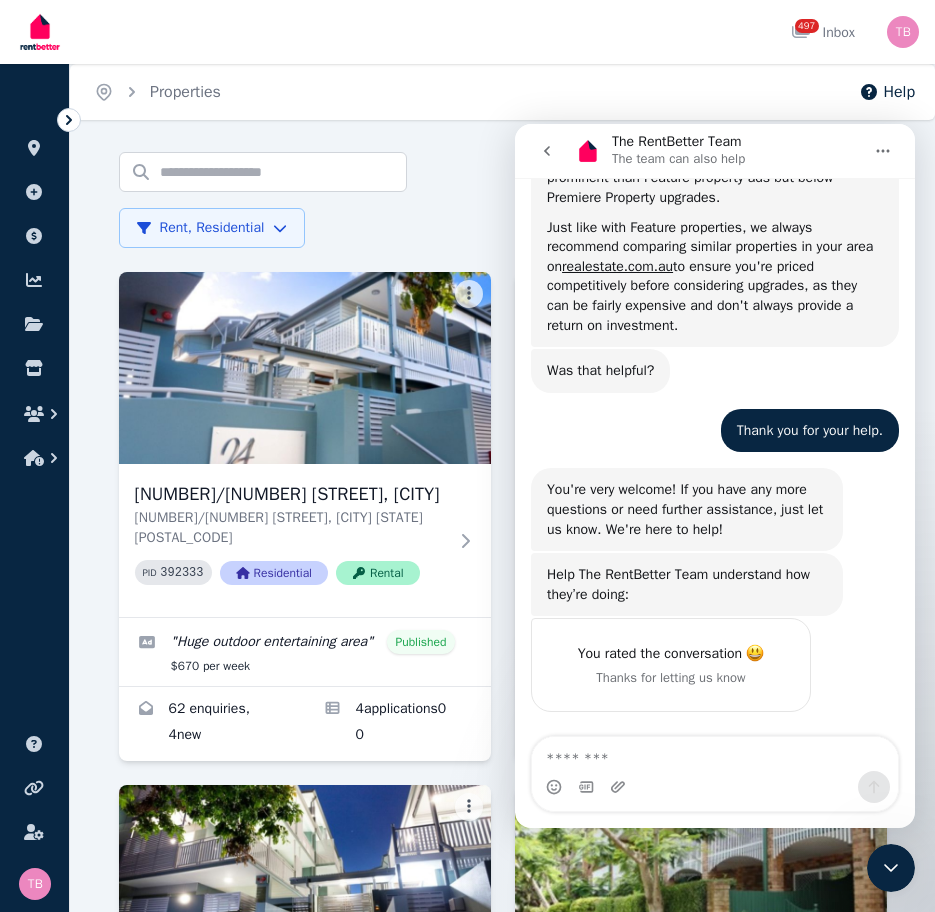 click 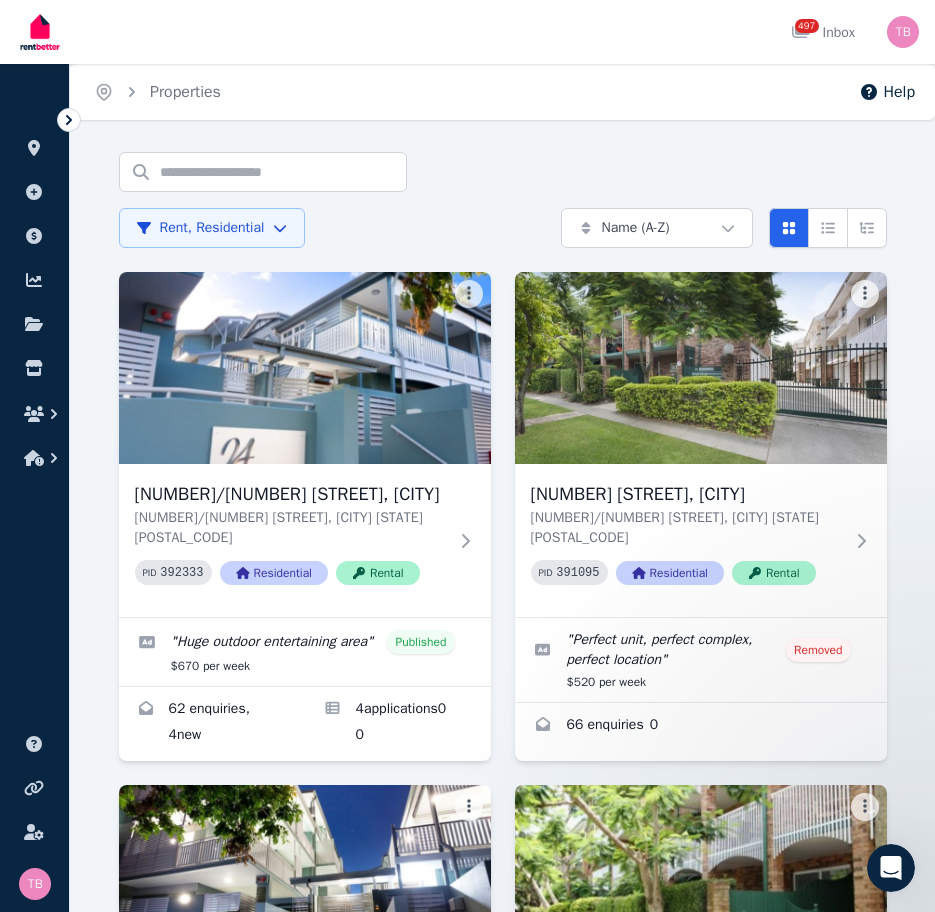 scroll, scrollTop: 0, scrollLeft: 0, axis: both 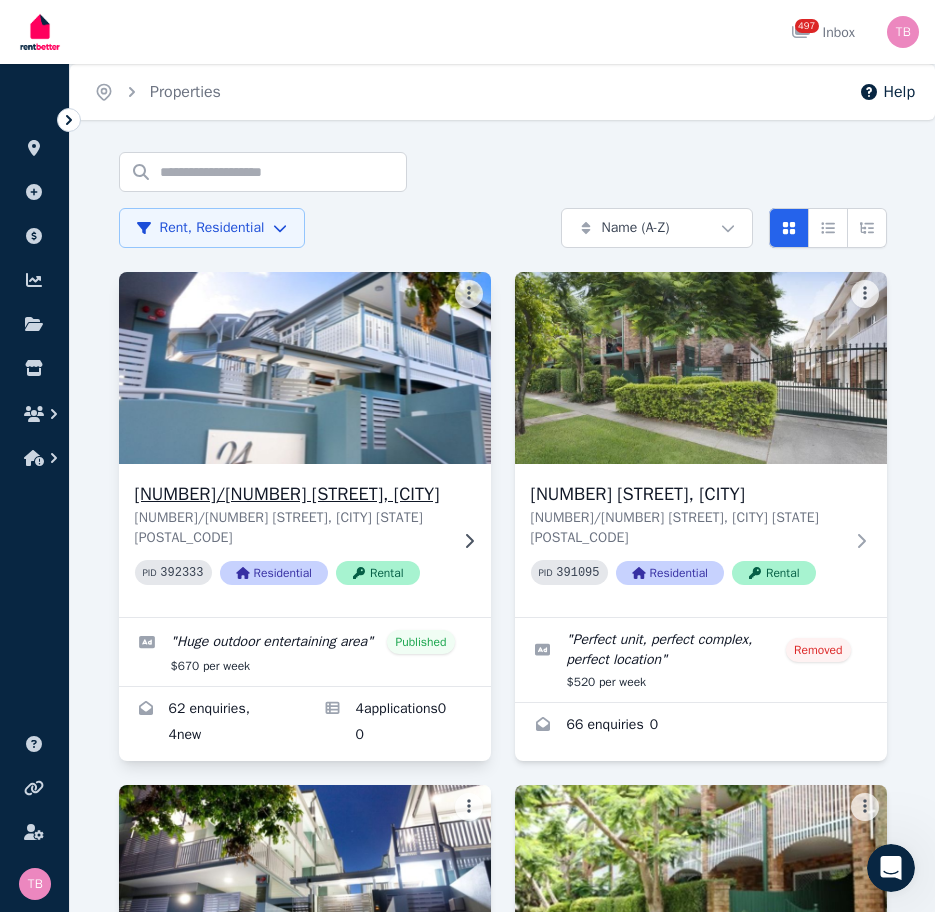 click on "[NUMBER]/[NUMBER] [STREET], [CITY]" at bounding box center (291, 494) 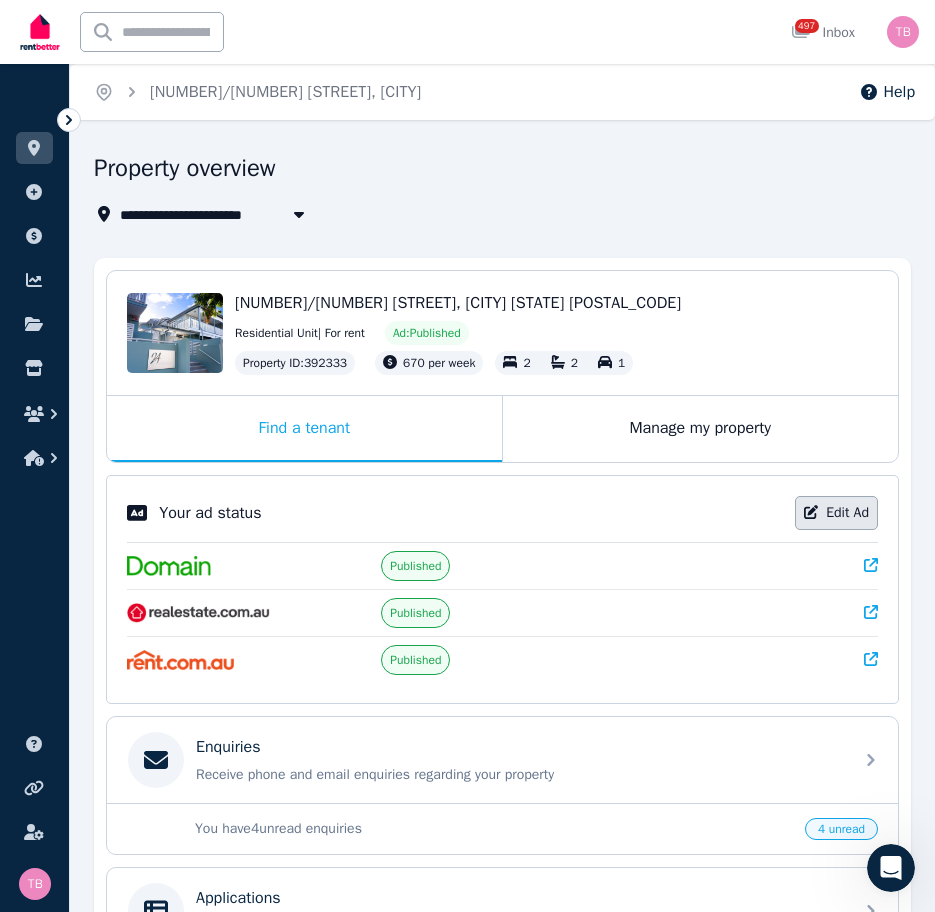 click on "Edit Ad" at bounding box center [836, 513] 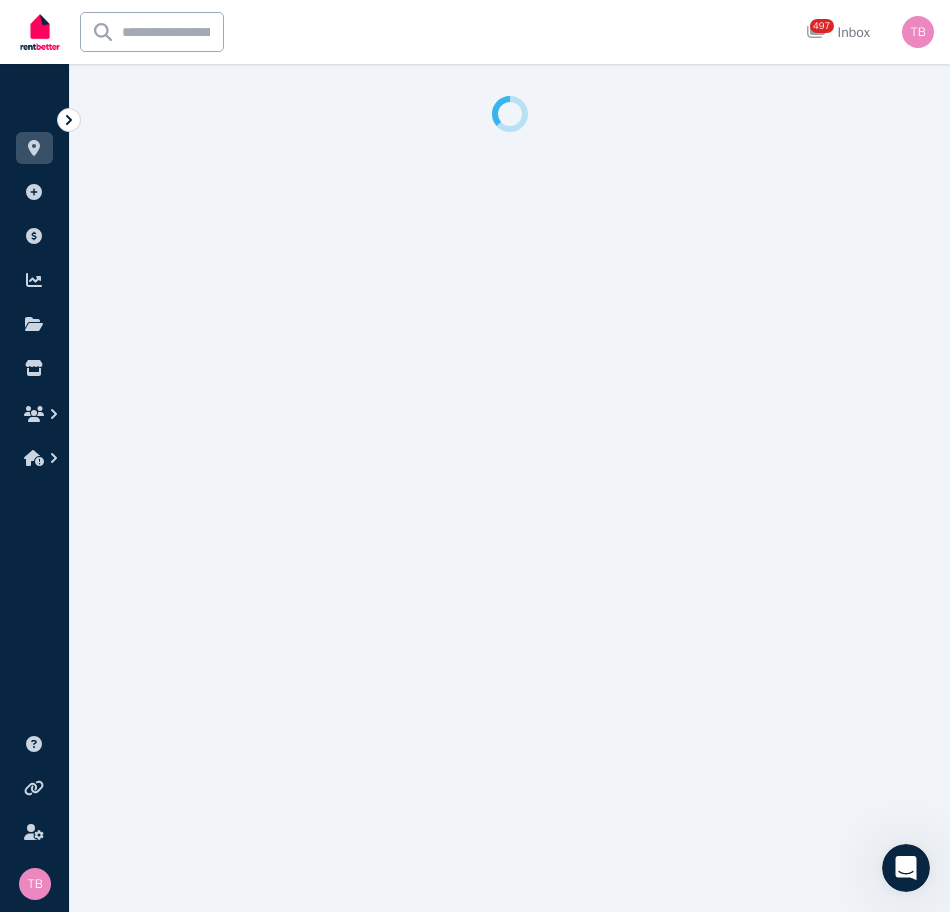 select on "**********" 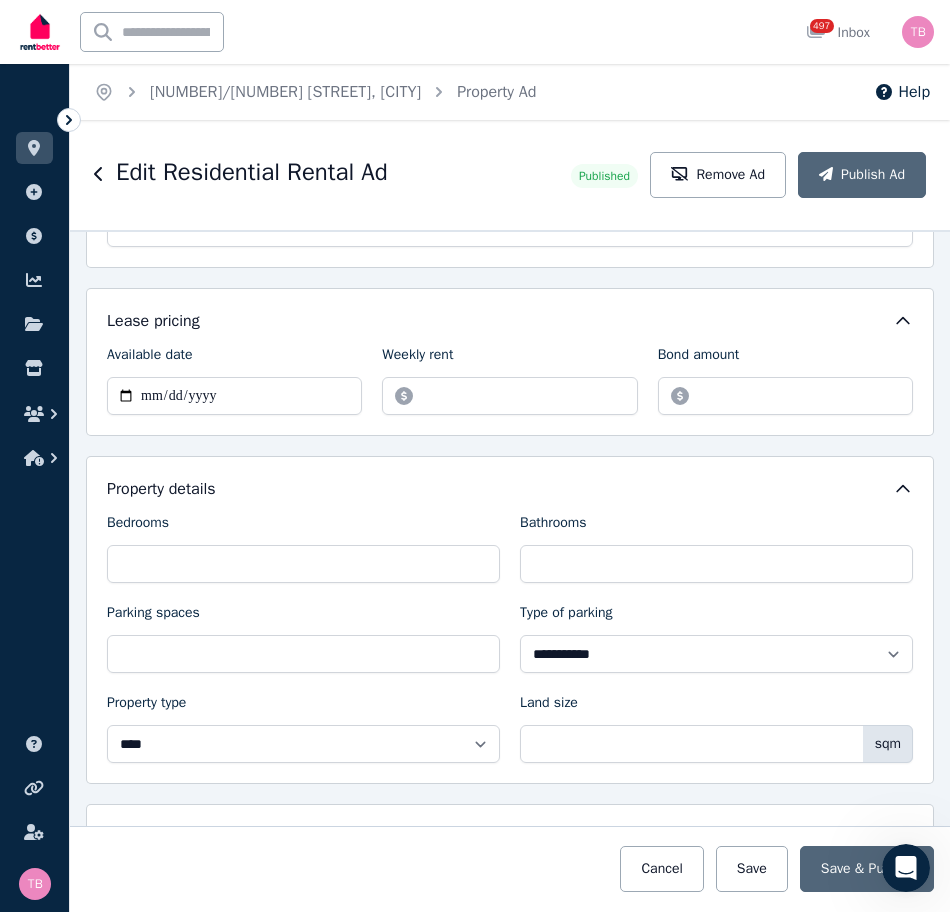 scroll, scrollTop: 600, scrollLeft: 0, axis: vertical 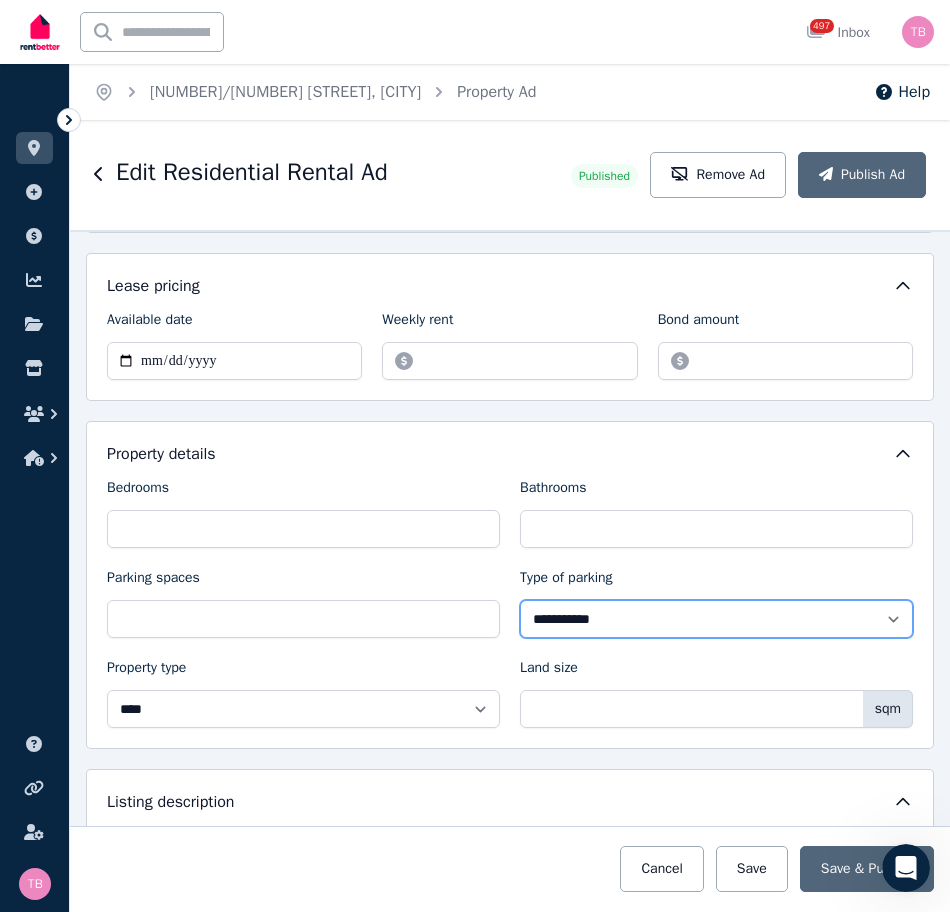 click on "**********" at bounding box center [716, 619] 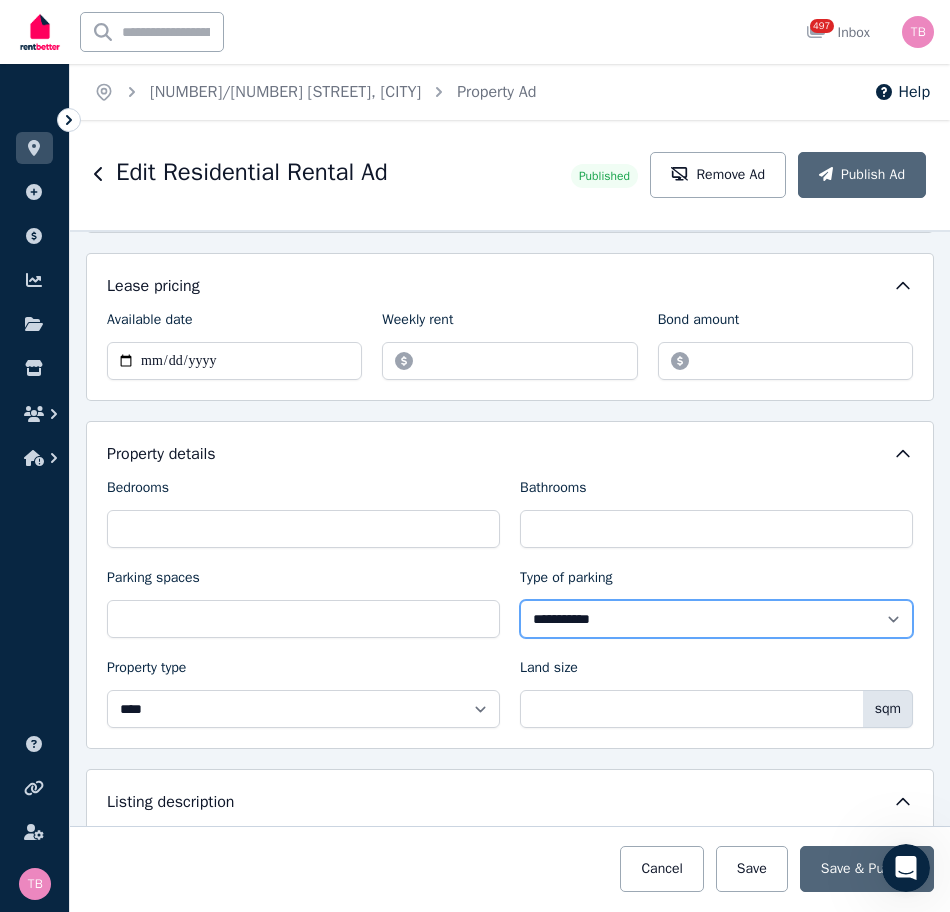 select on "**********" 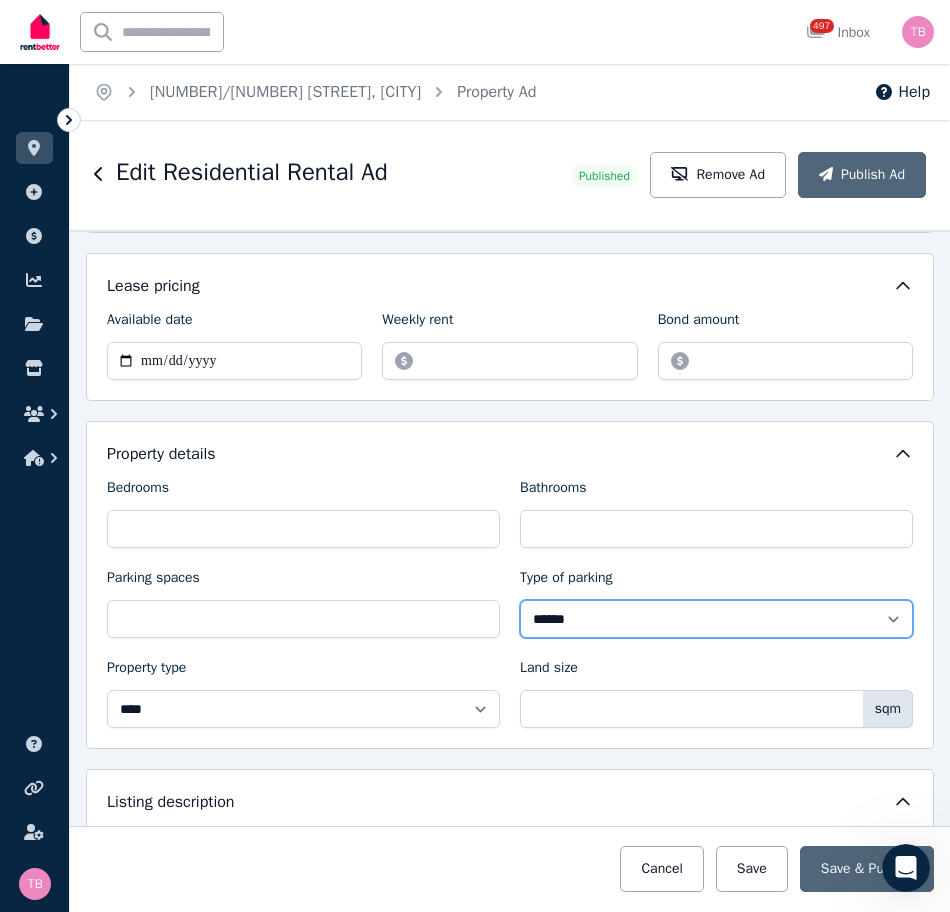 click on "**********" at bounding box center (716, 619) 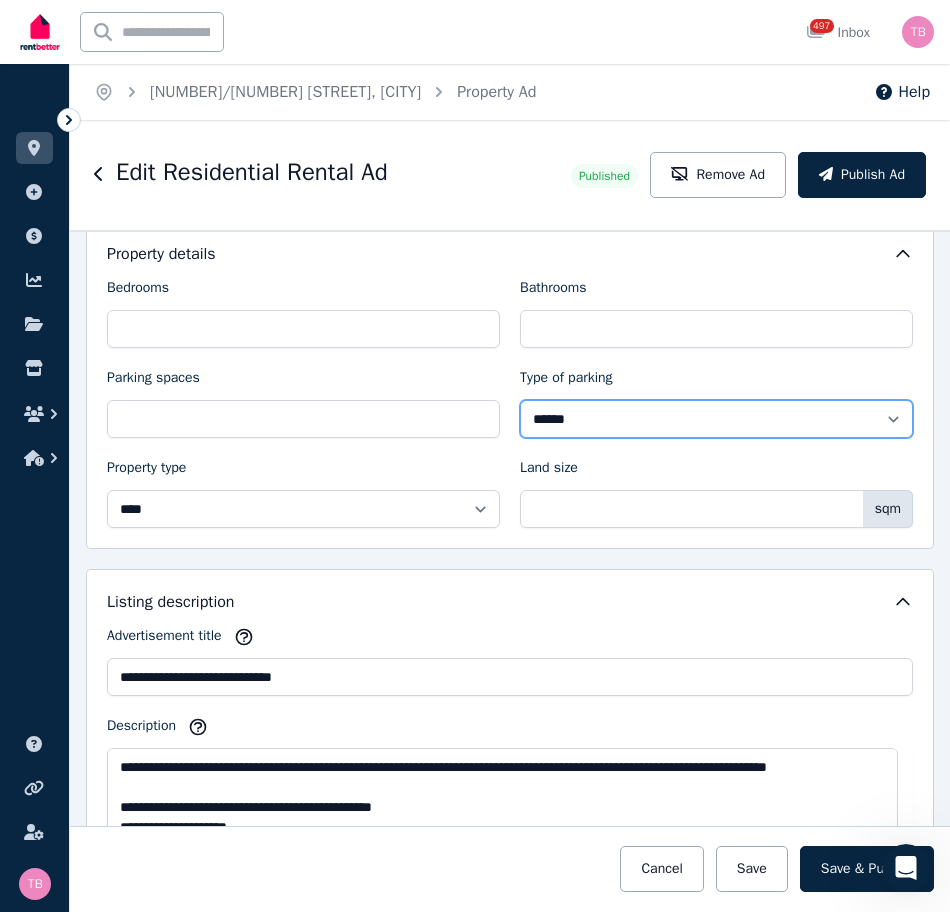 scroll, scrollTop: 900, scrollLeft: 0, axis: vertical 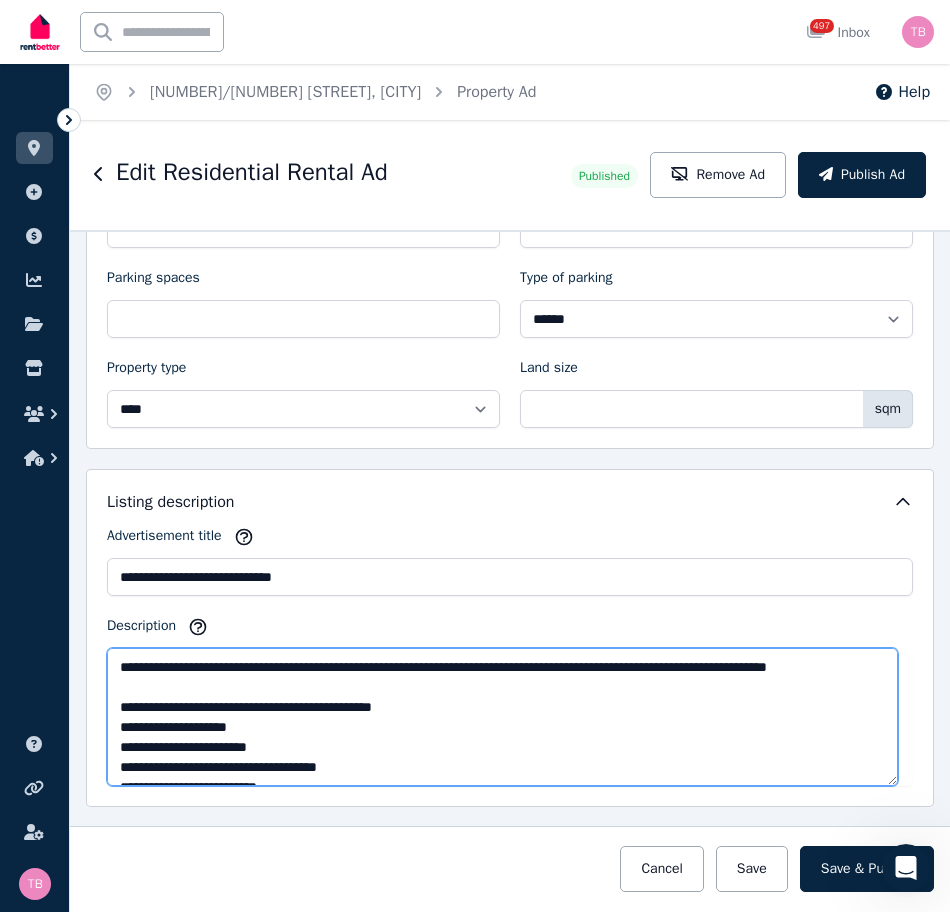click on "**********" at bounding box center (502, 717) 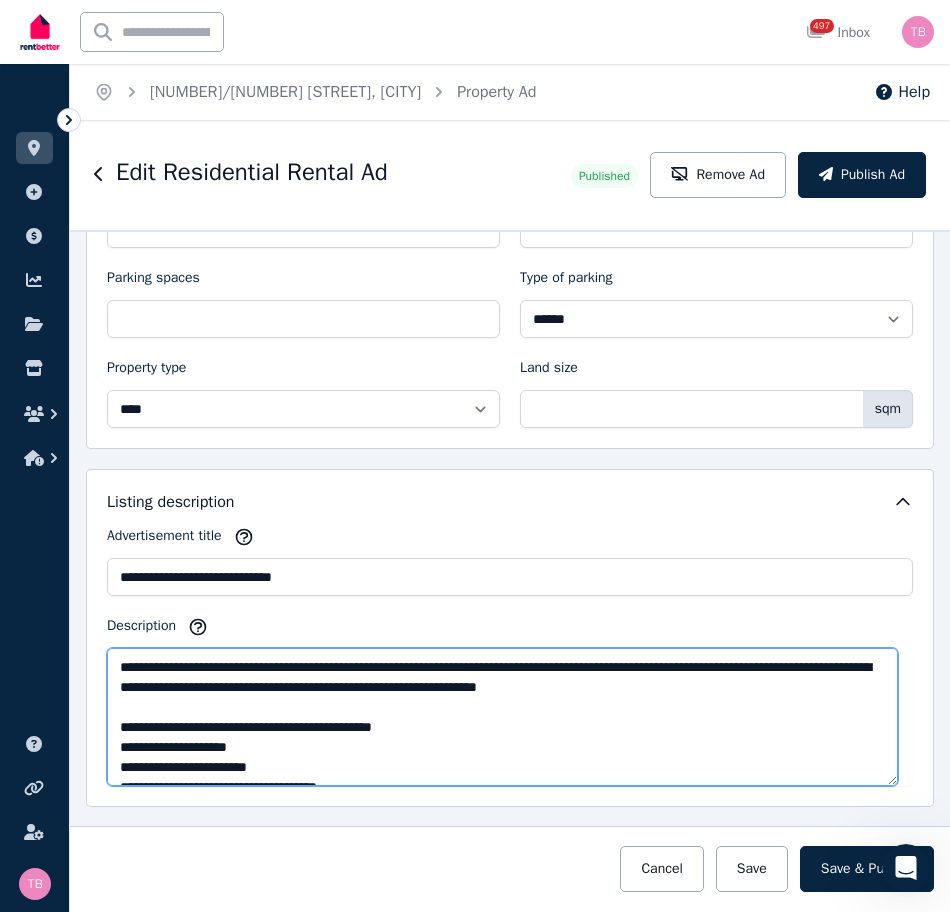 scroll, scrollTop: 100, scrollLeft: 0, axis: vertical 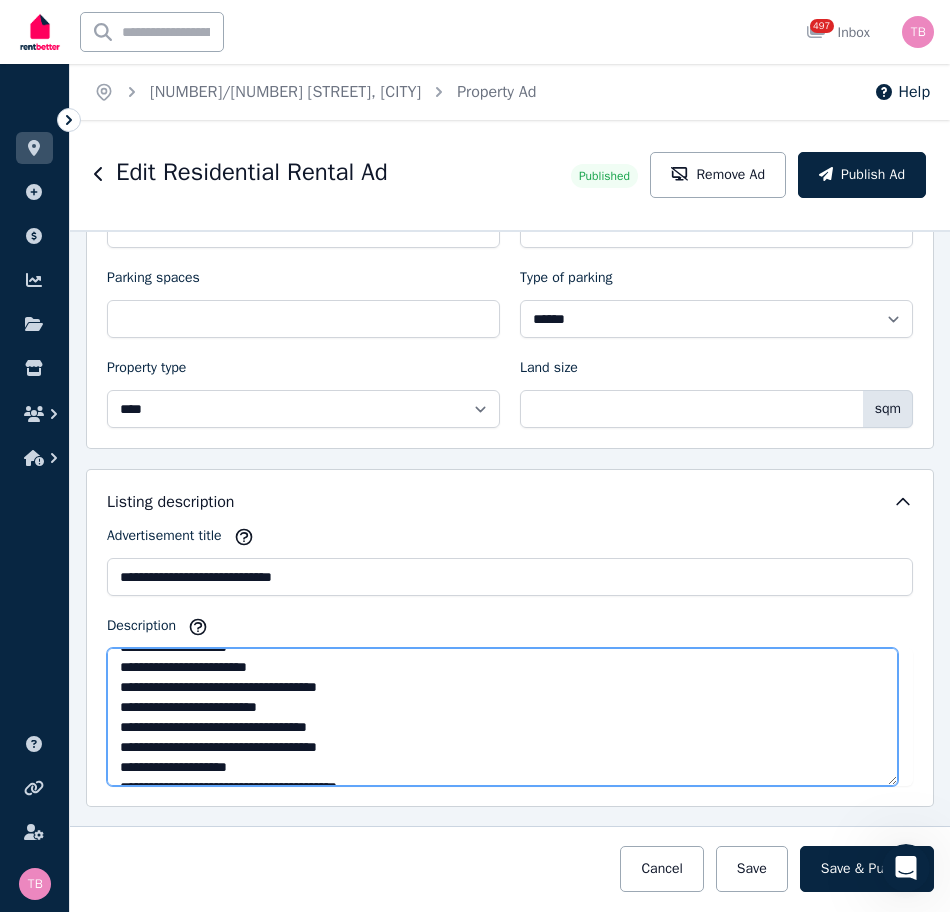 click on "**********" at bounding box center (502, 717) 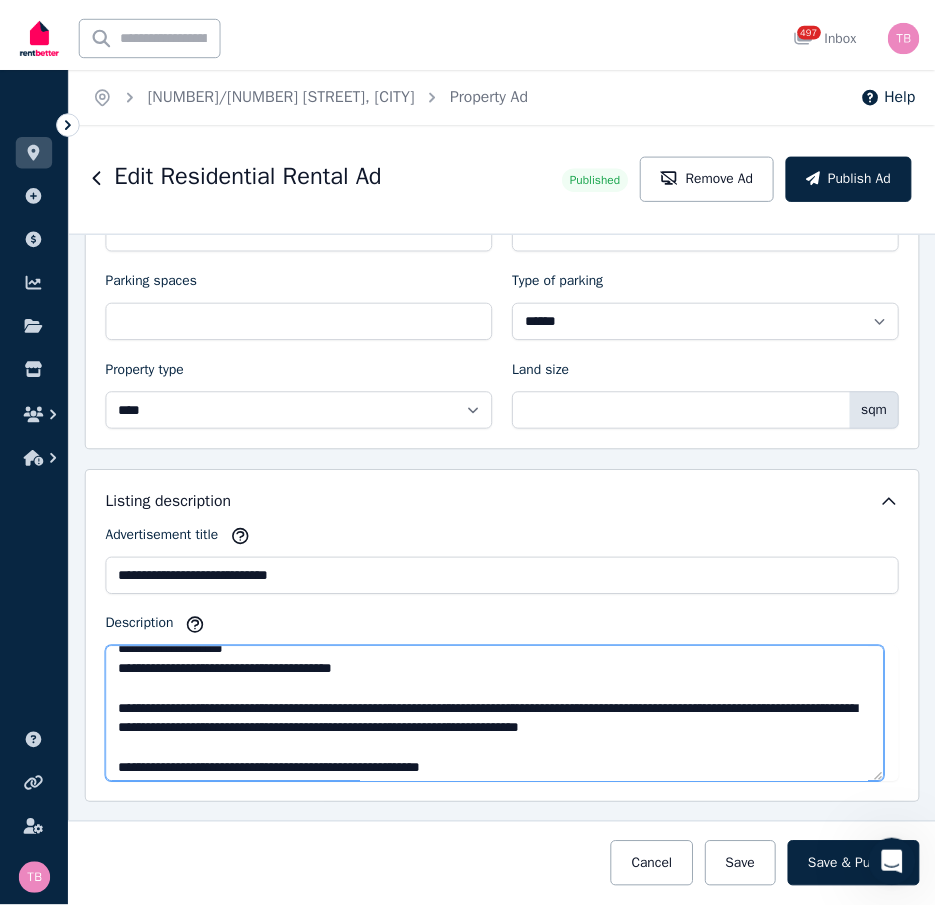 scroll, scrollTop: 220, scrollLeft: 0, axis: vertical 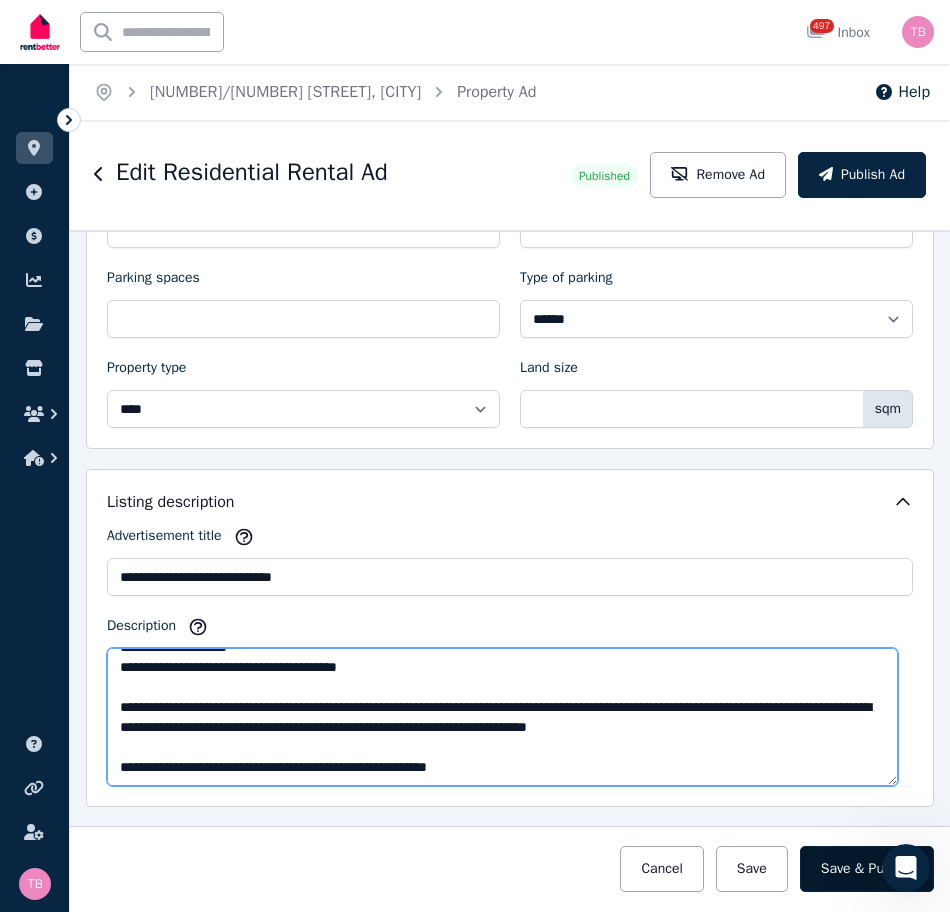 type on "**********" 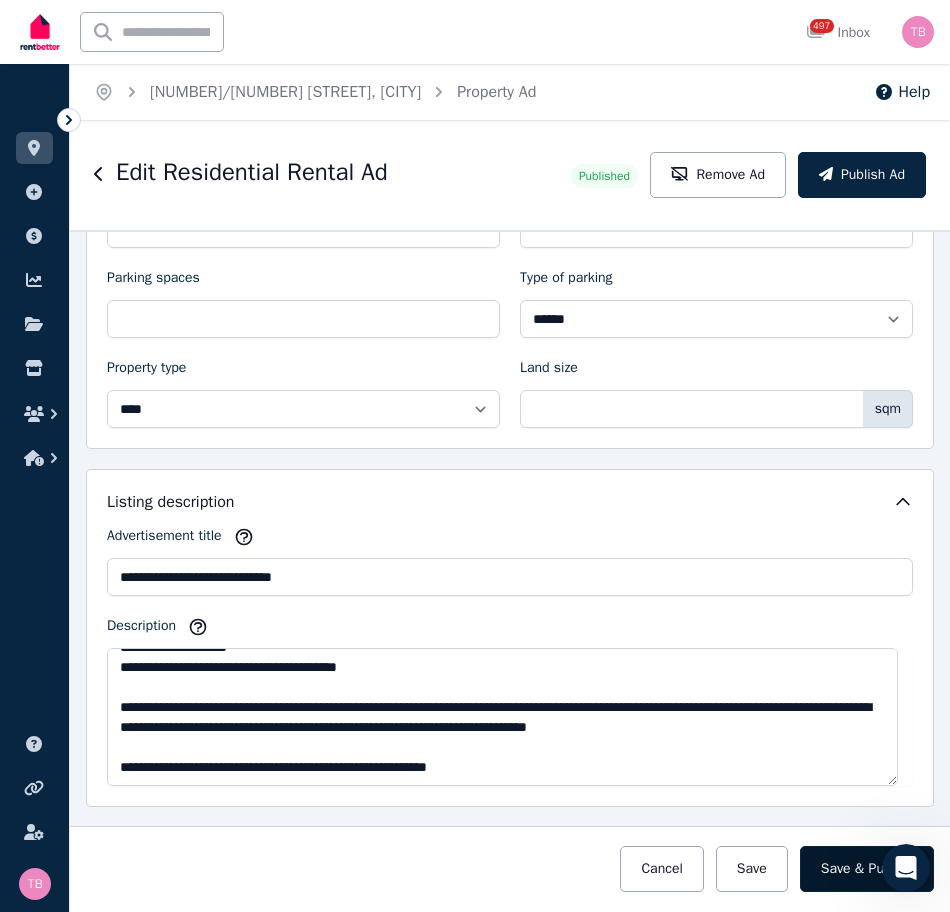 click on "Save & Publish" at bounding box center (867, 869) 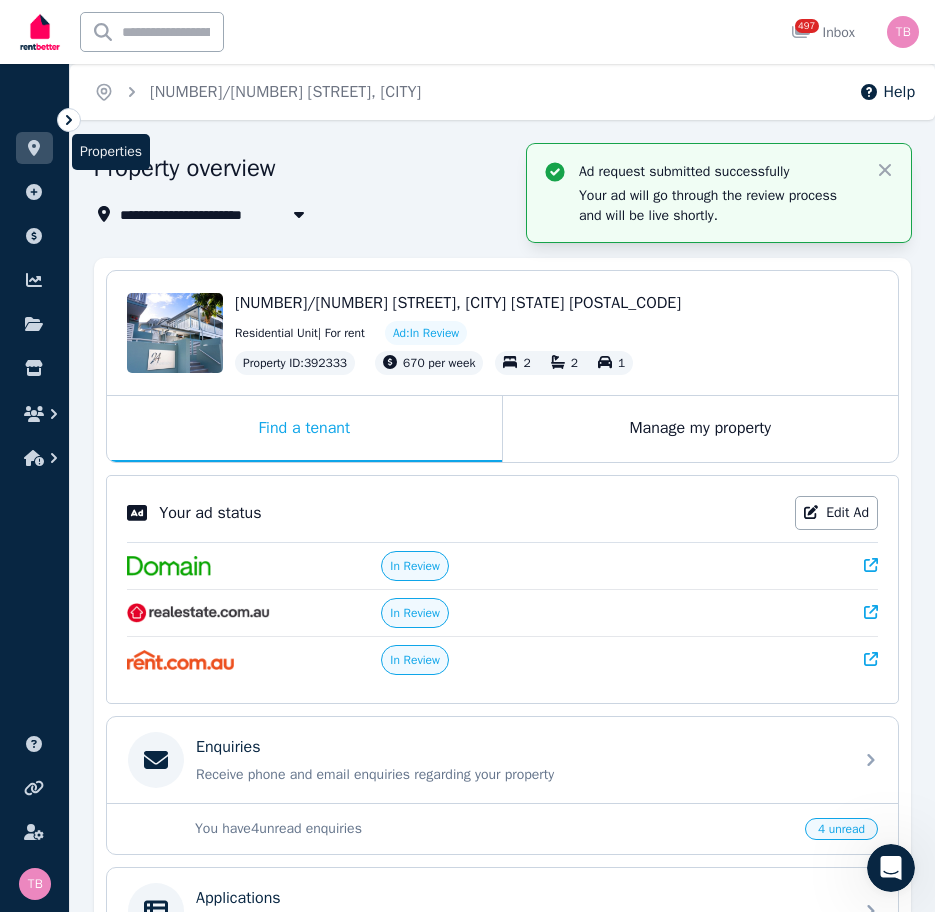 click 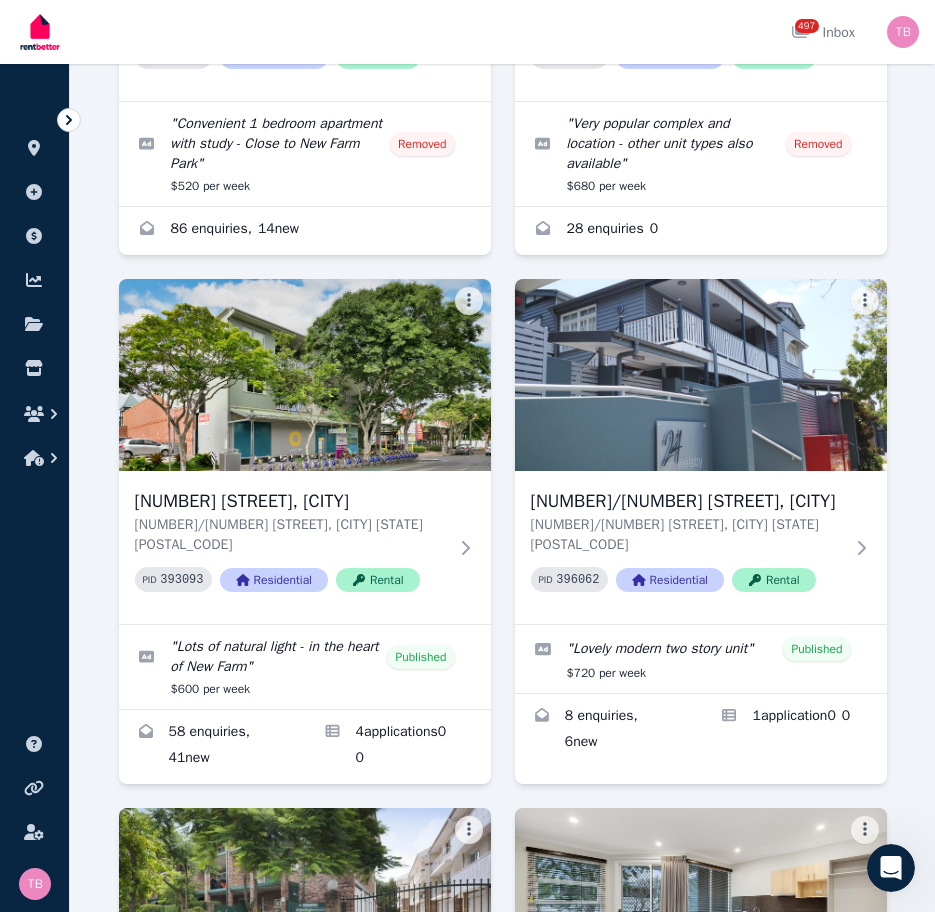 scroll, scrollTop: 4100, scrollLeft: 0, axis: vertical 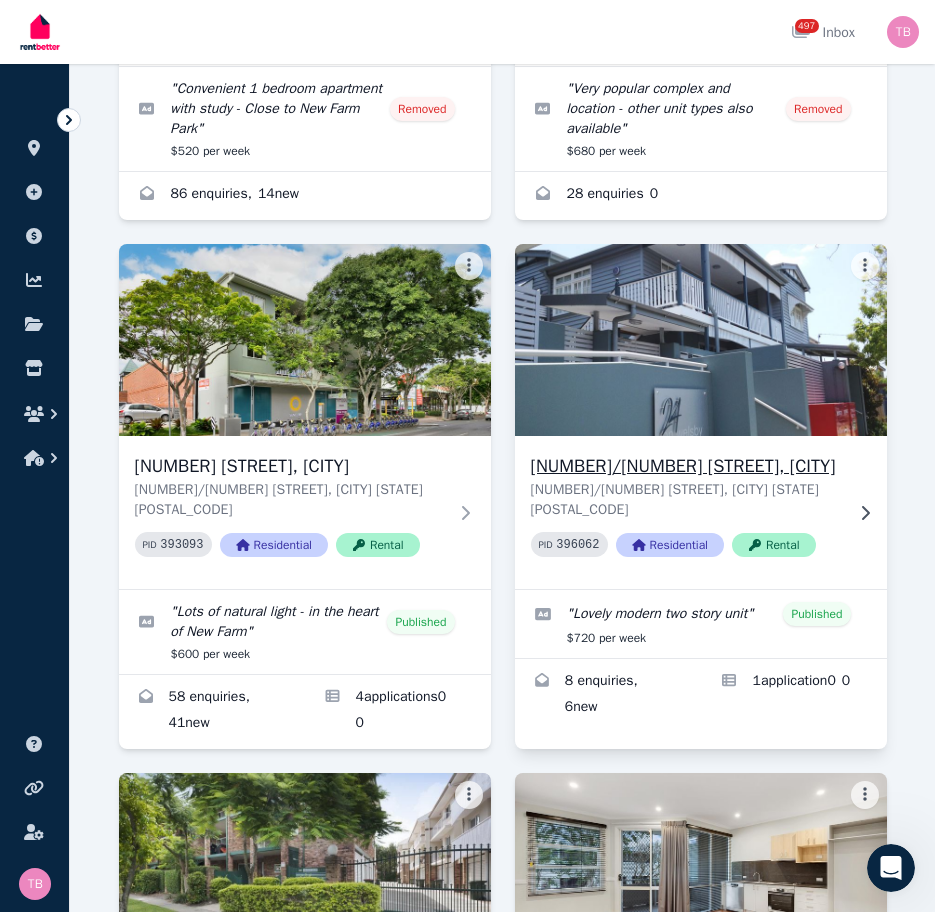 click on "[NUMBER]/[NUMBER] [STREET], [CITY]" at bounding box center [687, 466] 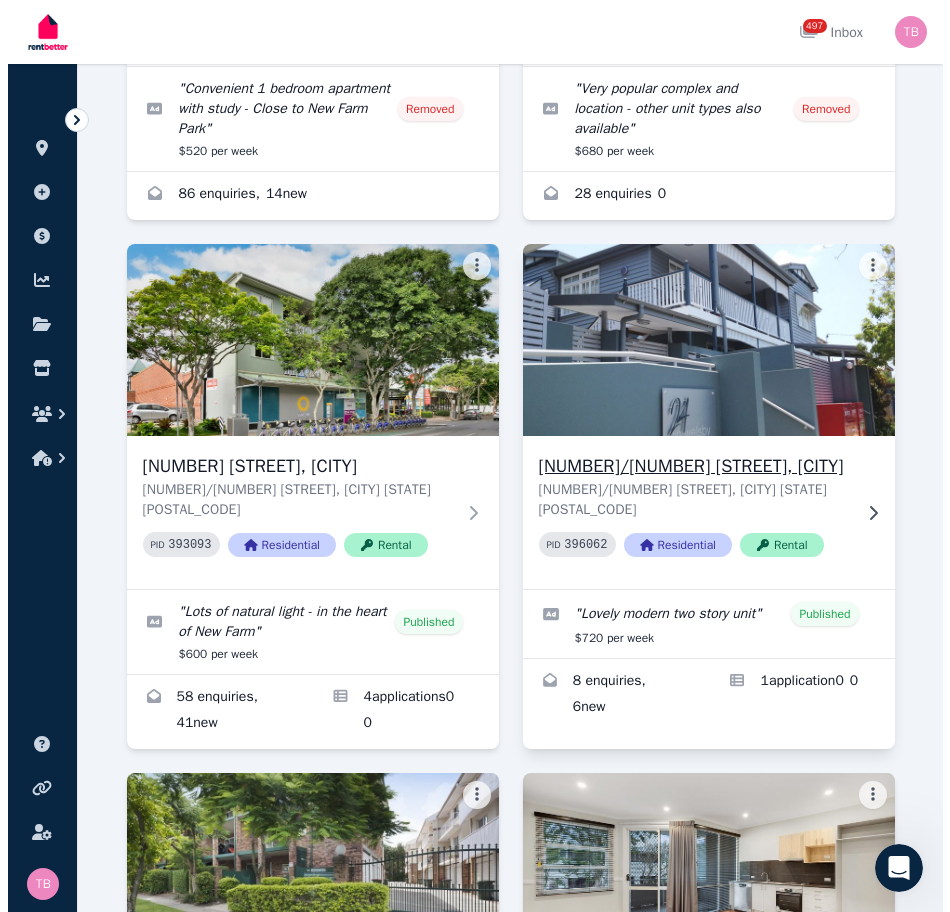 scroll, scrollTop: 0, scrollLeft: 0, axis: both 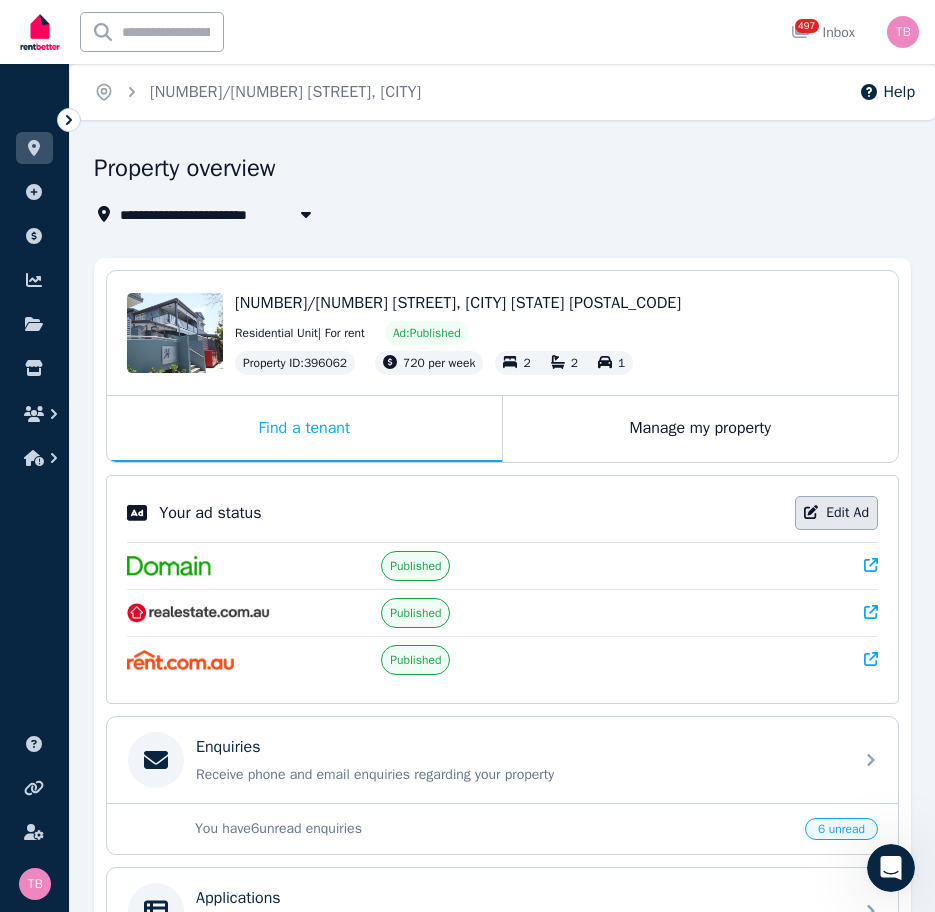 click on "Edit Ad" at bounding box center (836, 513) 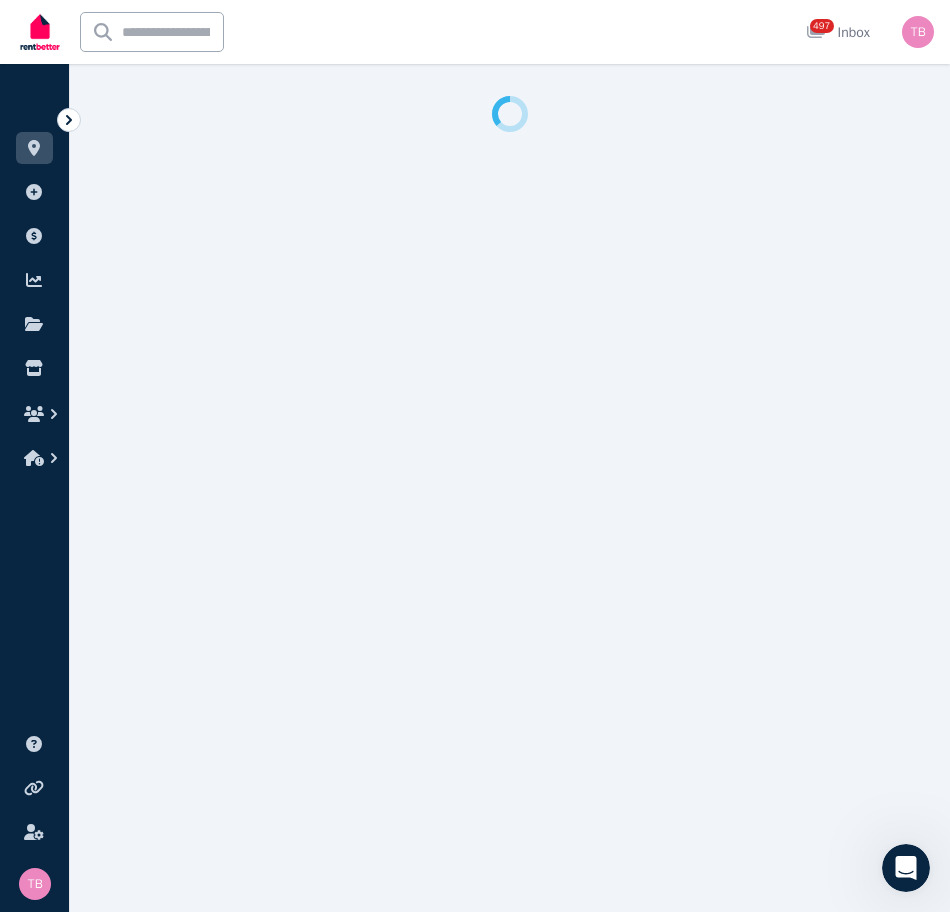 select on "**********" 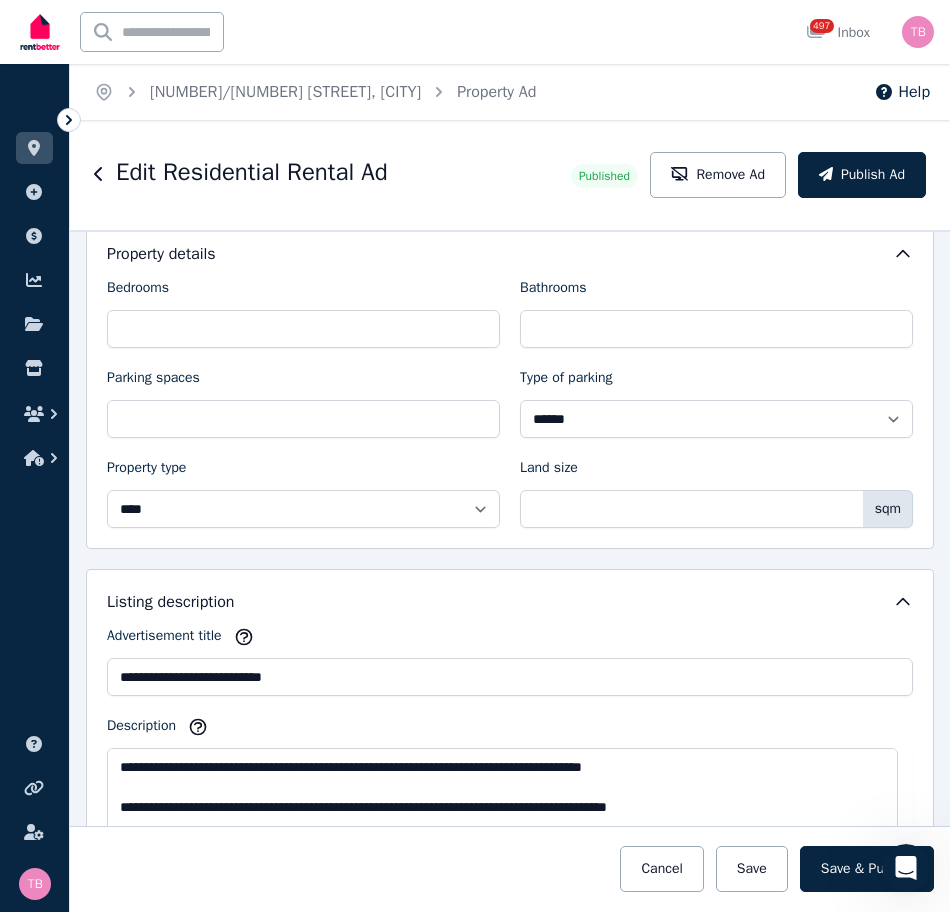 scroll, scrollTop: 900, scrollLeft: 0, axis: vertical 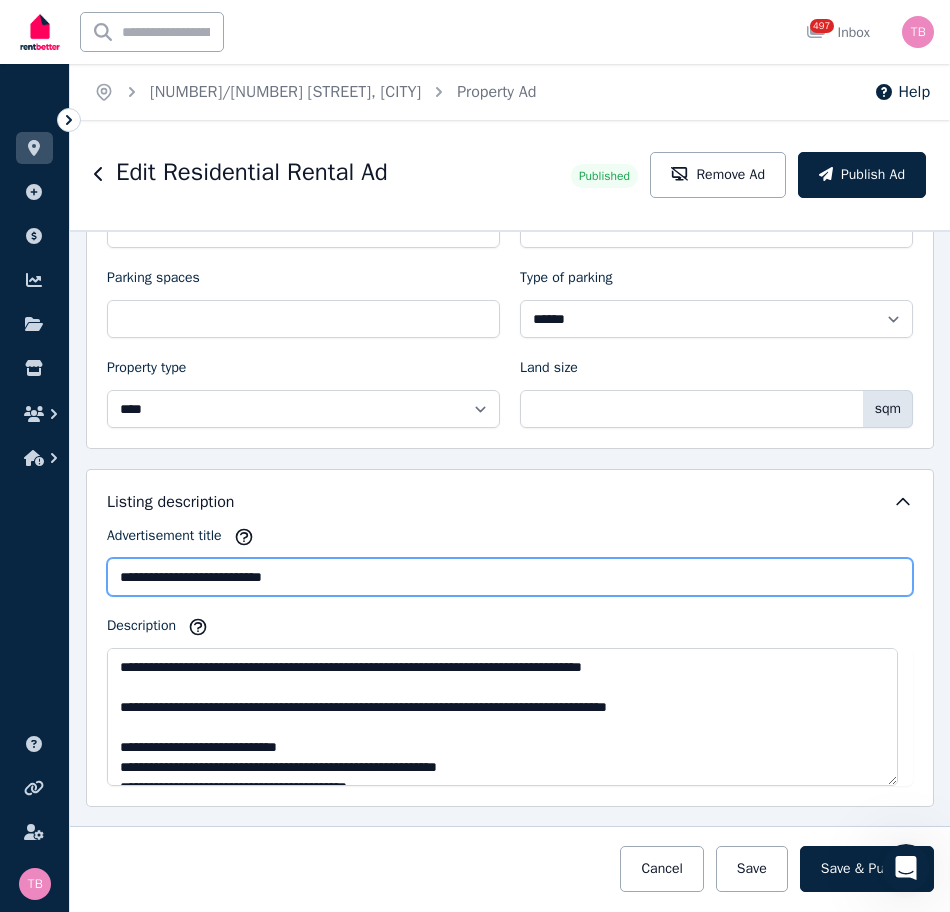 click on "**********" at bounding box center (510, 577) 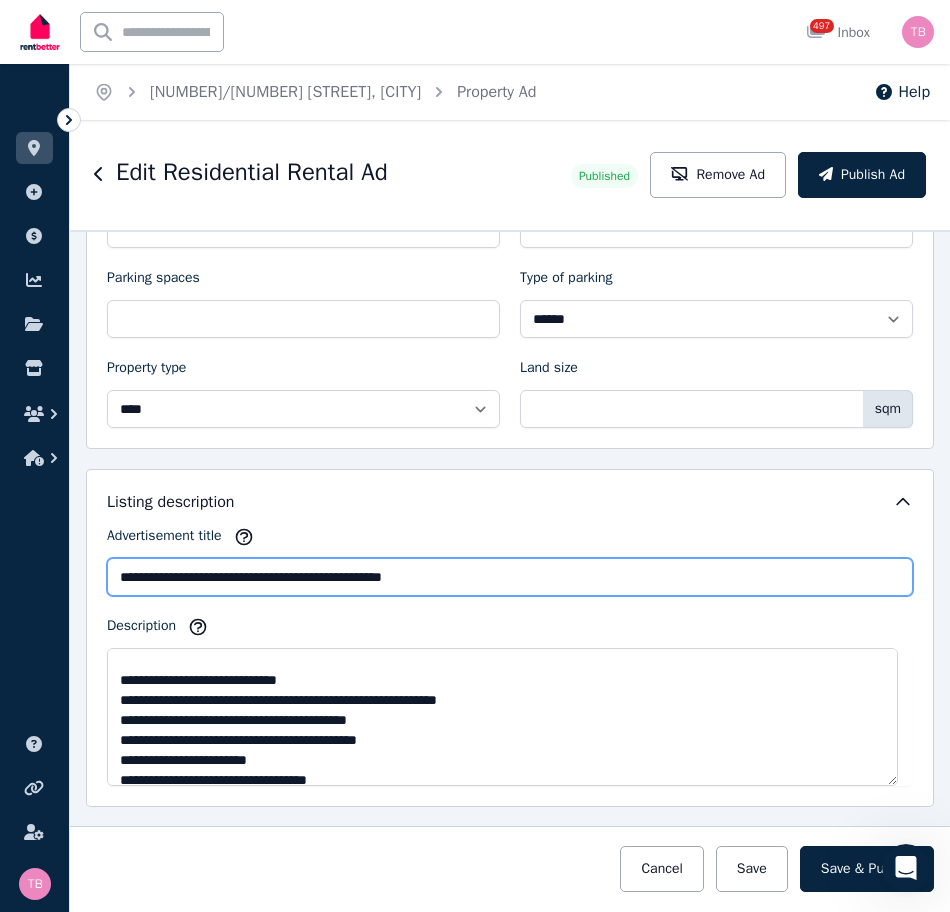 scroll, scrollTop: 100, scrollLeft: 0, axis: vertical 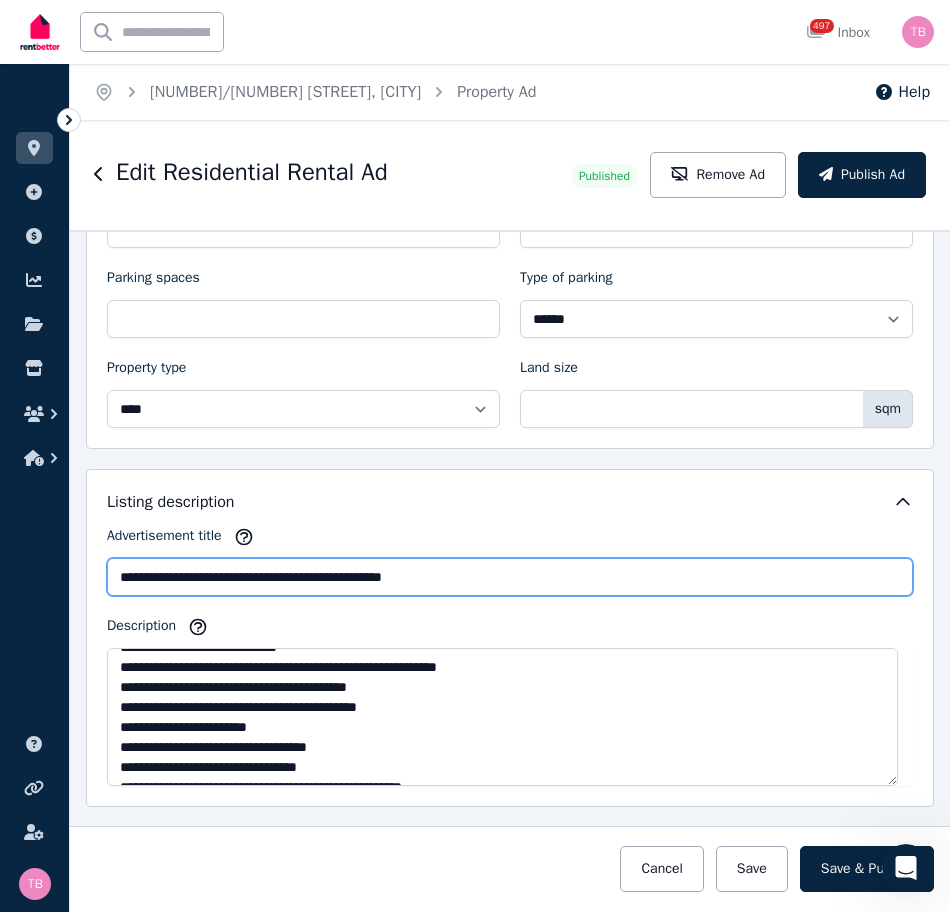 type on "**********" 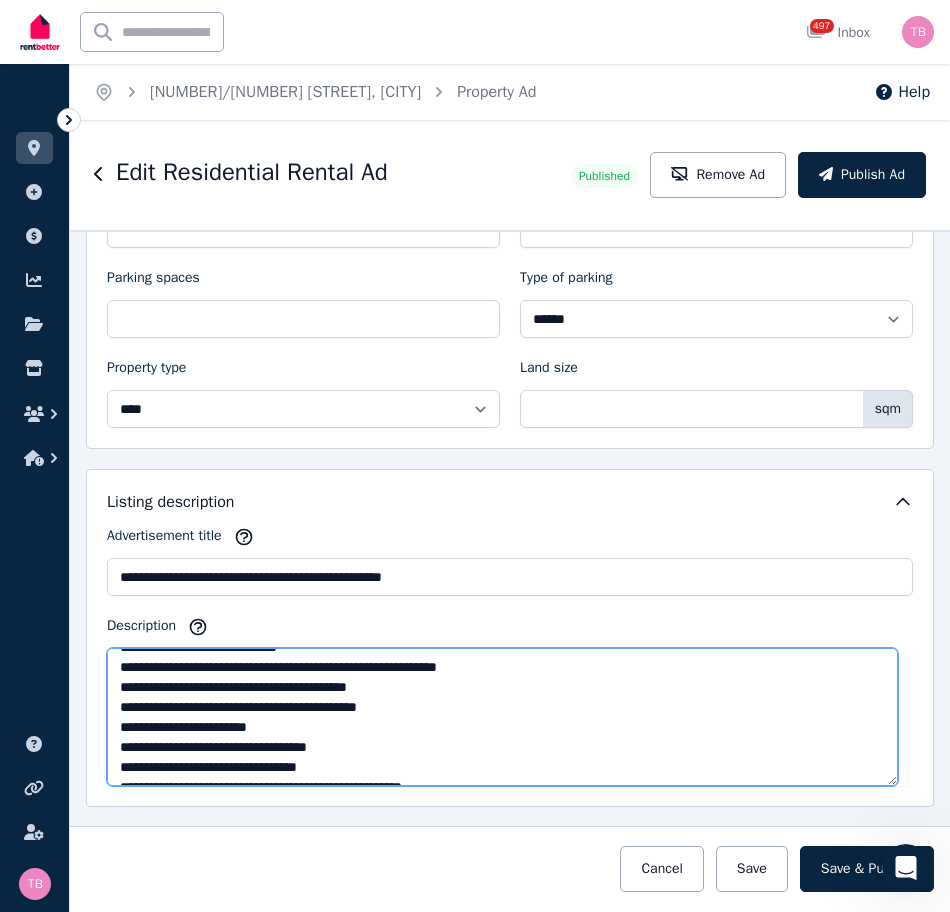 click on "**********" at bounding box center (502, 717) 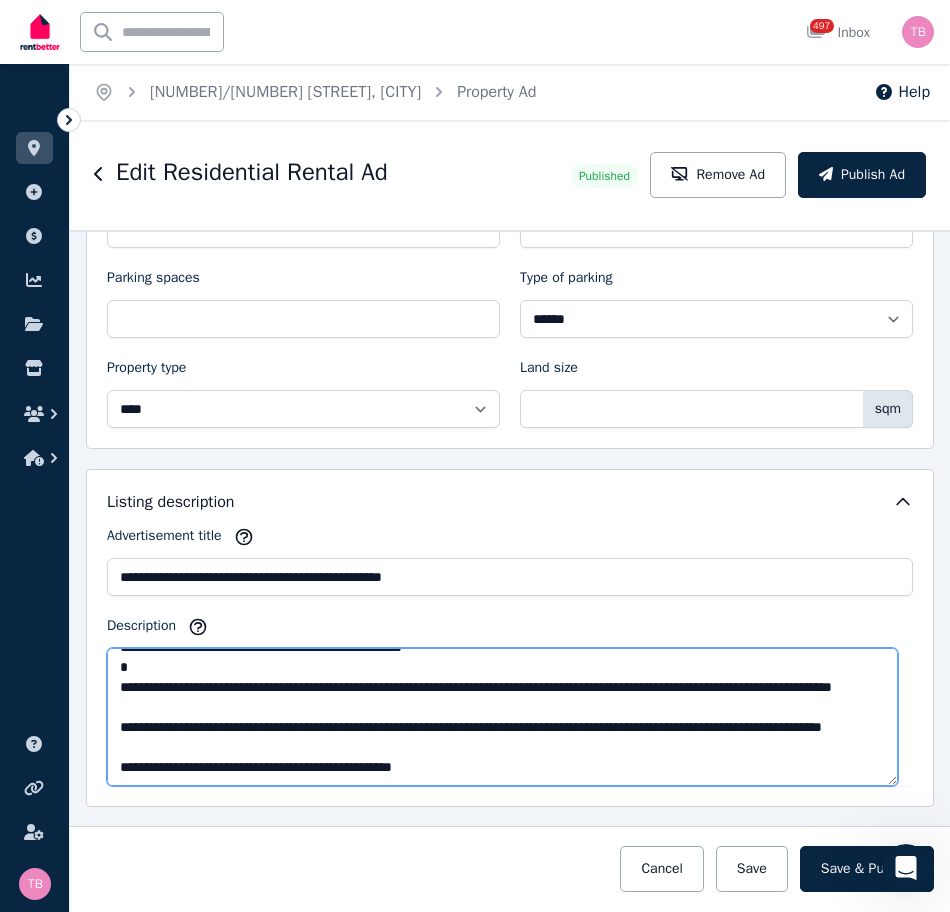 scroll, scrollTop: 280, scrollLeft: 0, axis: vertical 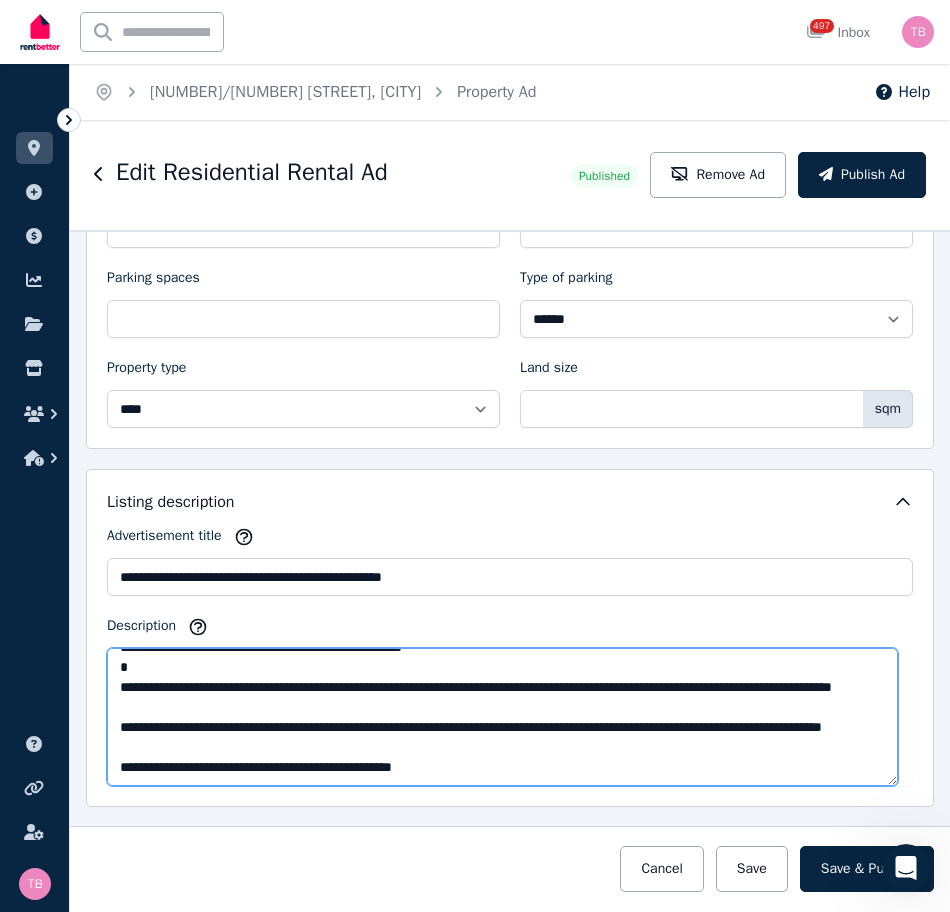 click on "**********" at bounding box center [502, 717] 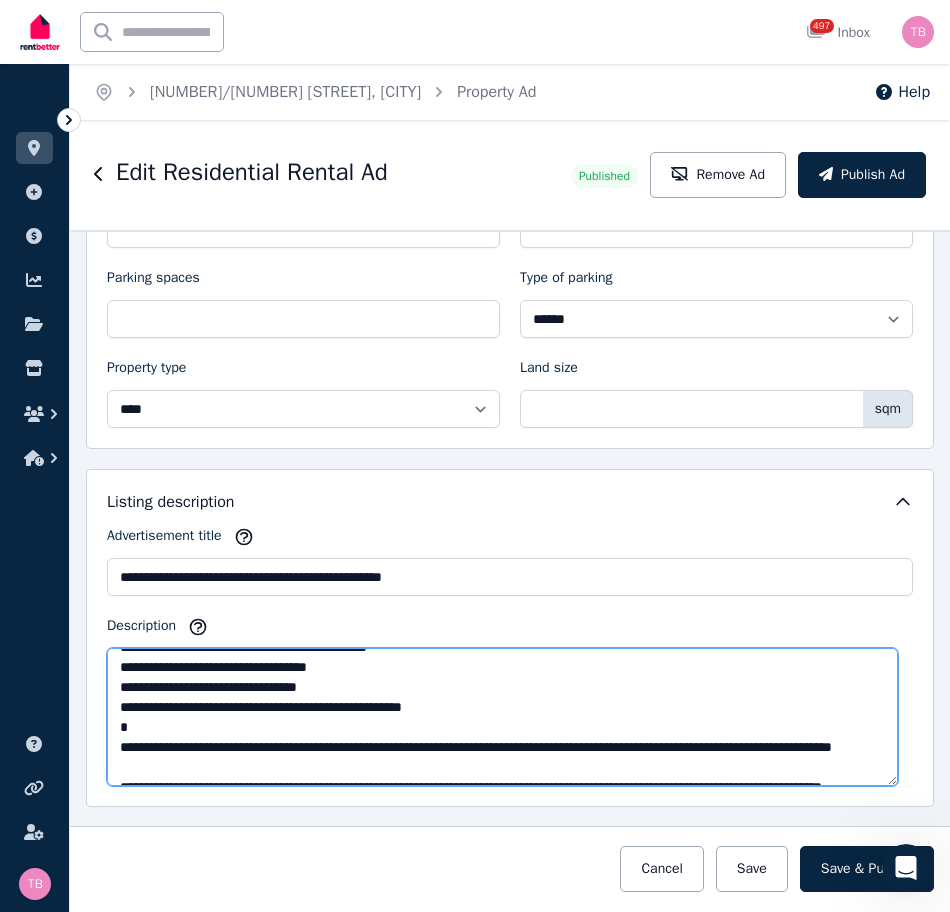 click on "**********" at bounding box center (502, 717) 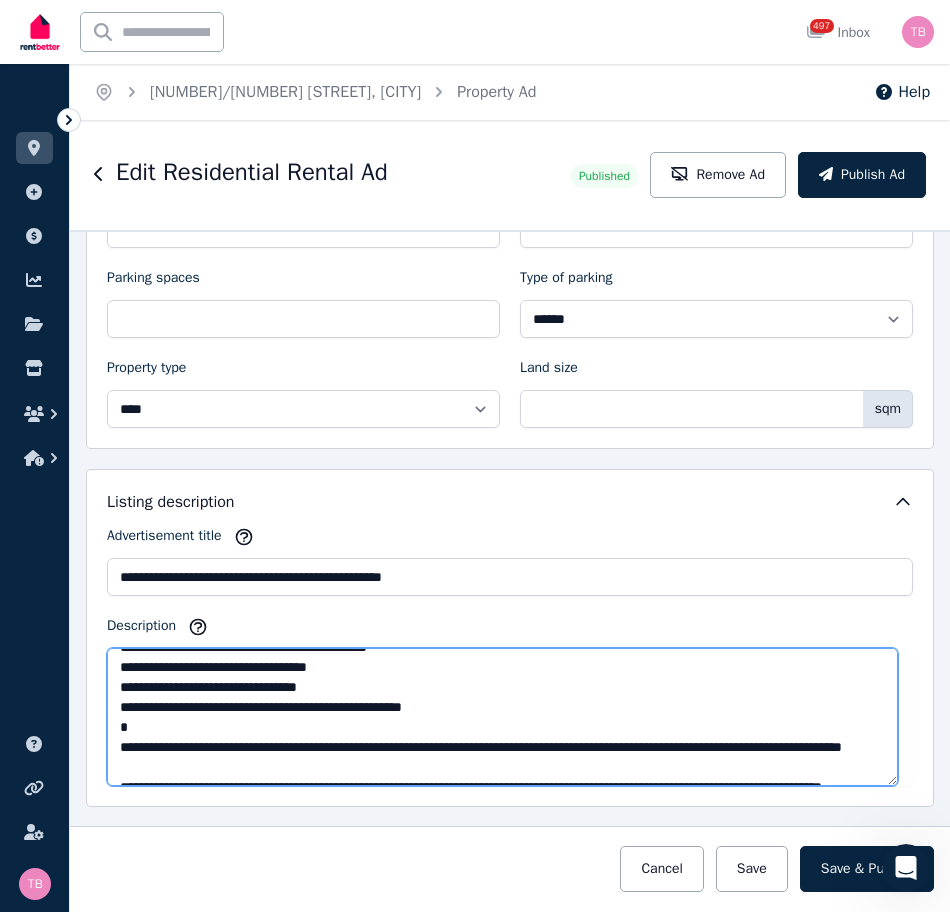 drag, startPoint x: 715, startPoint y: 747, endPoint x: 744, endPoint y: 749, distance: 29.068884 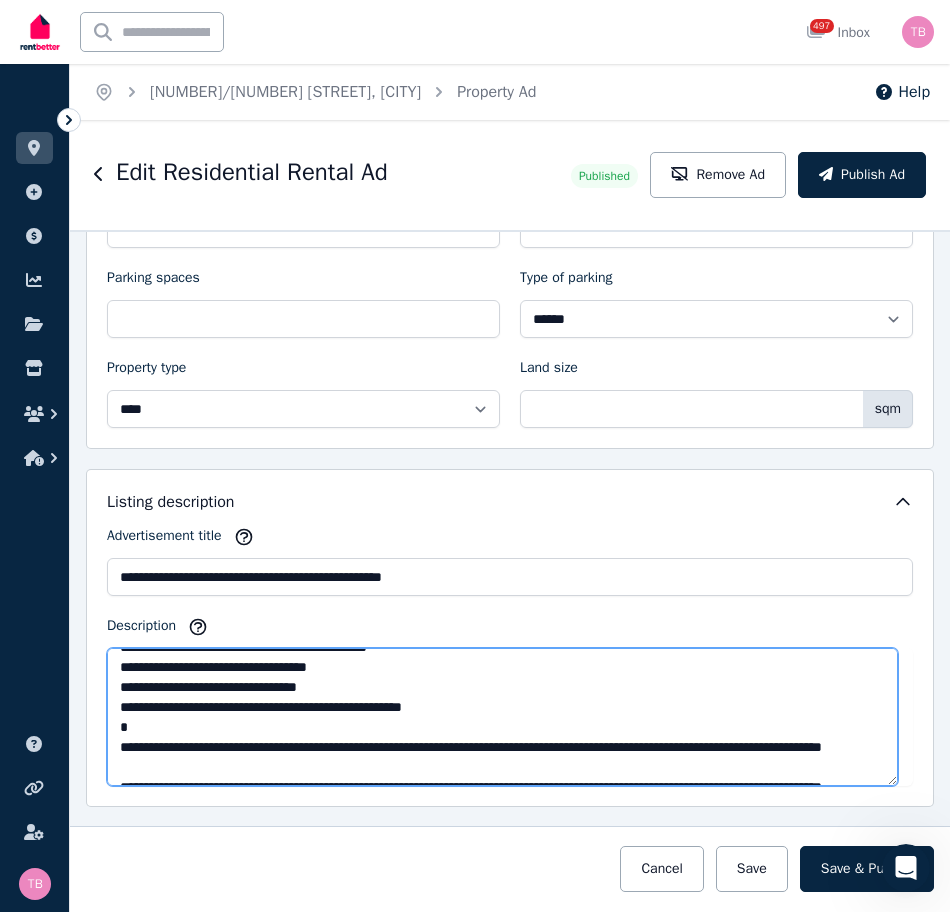 click on "**********" at bounding box center (502, 717) 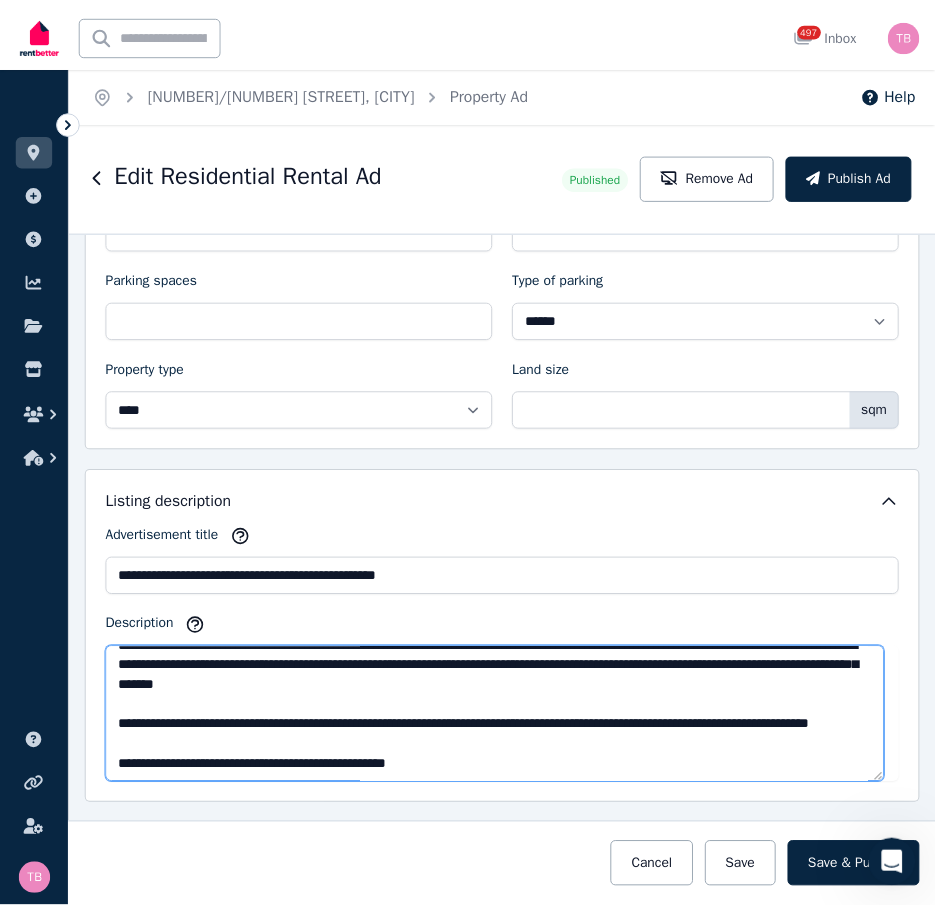 scroll, scrollTop: 300, scrollLeft: 0, axis: vertical 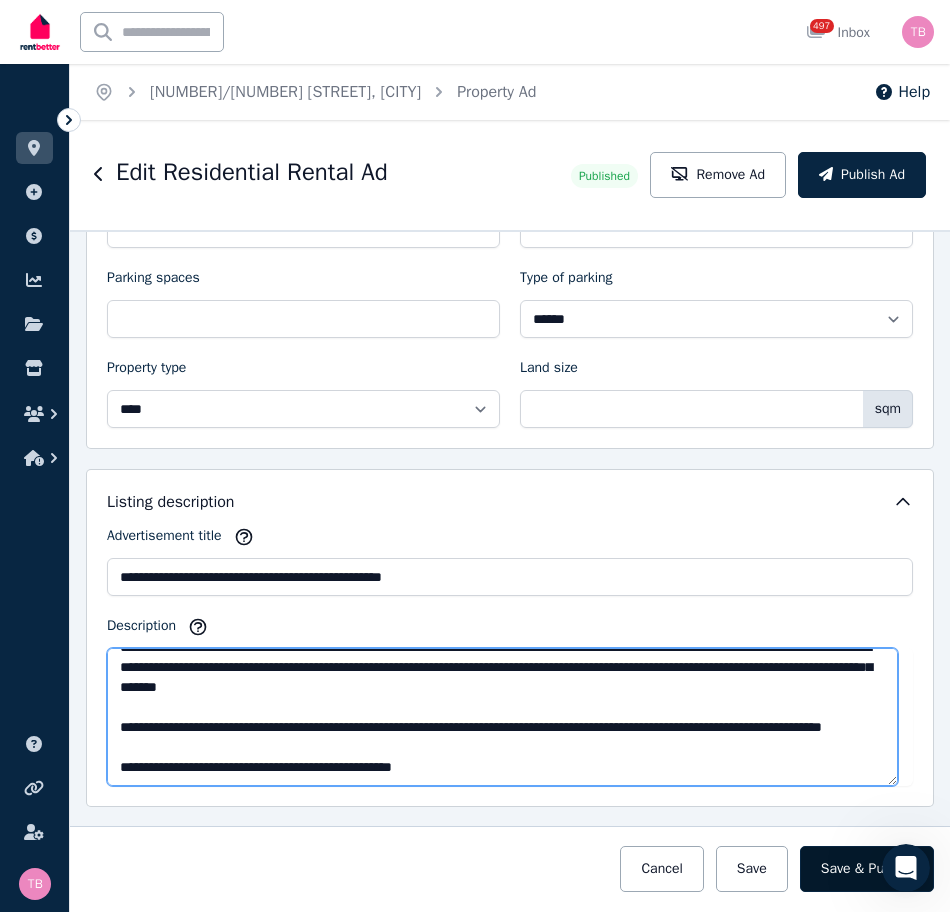 type on "**********" 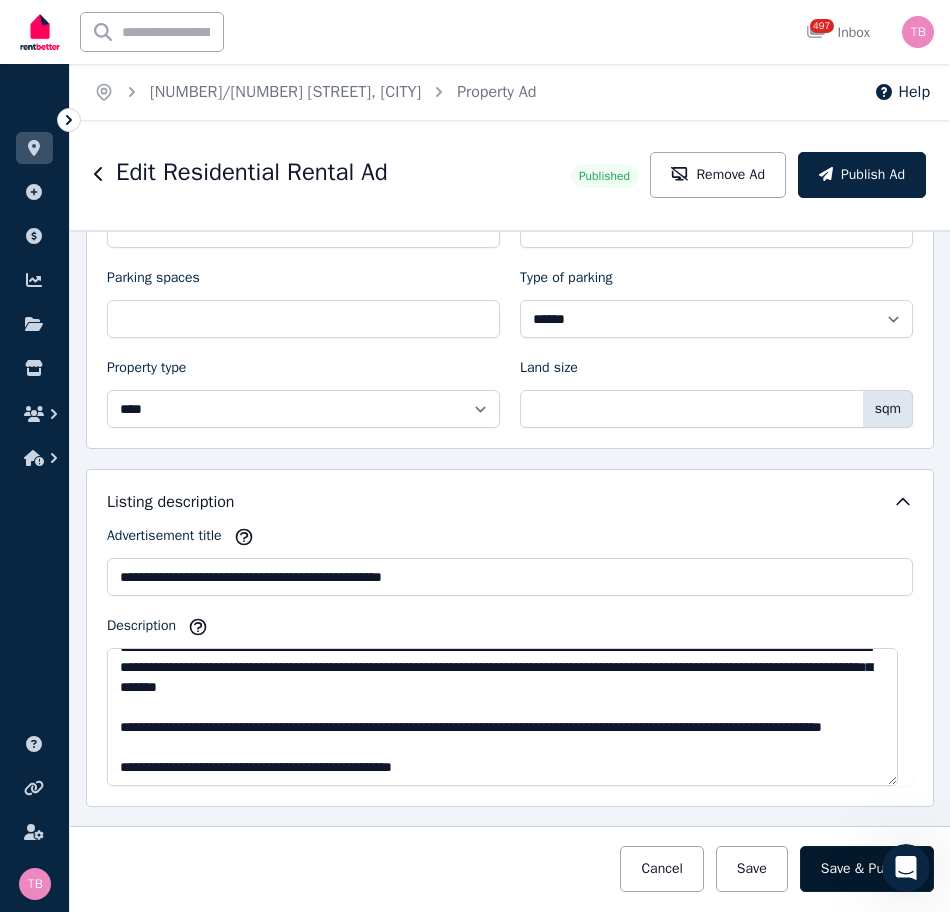 click on "Save & Publish" at bounding box center [867, 869] 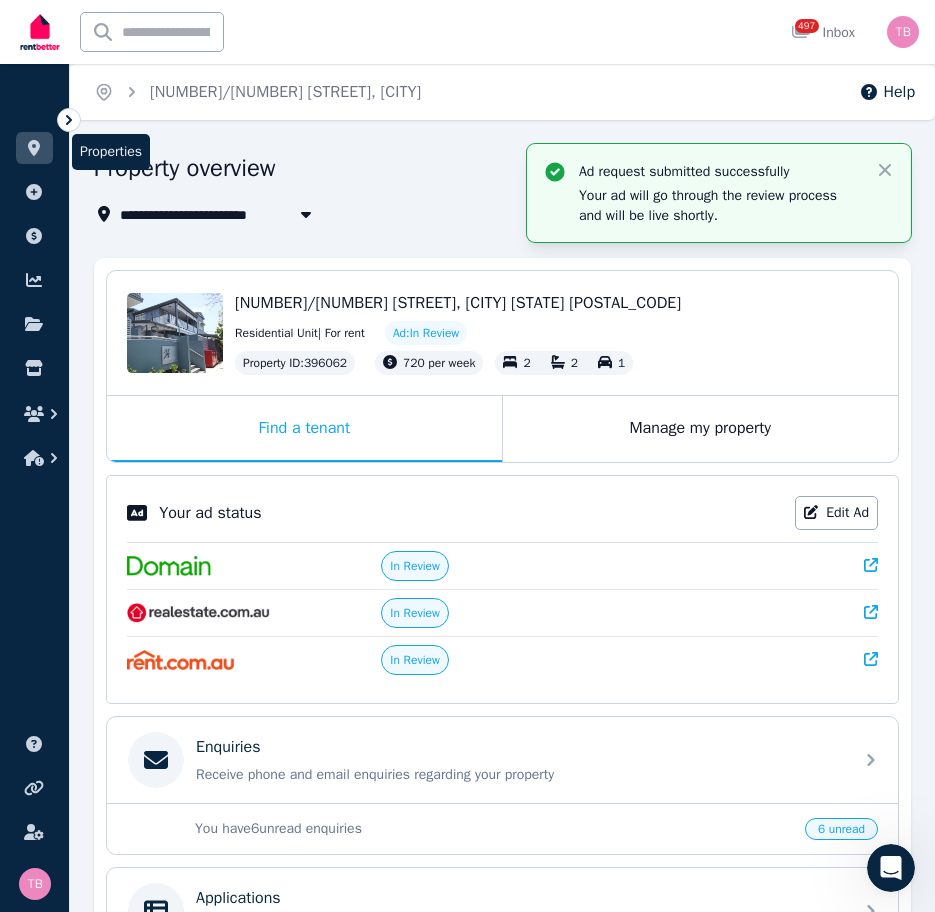 click 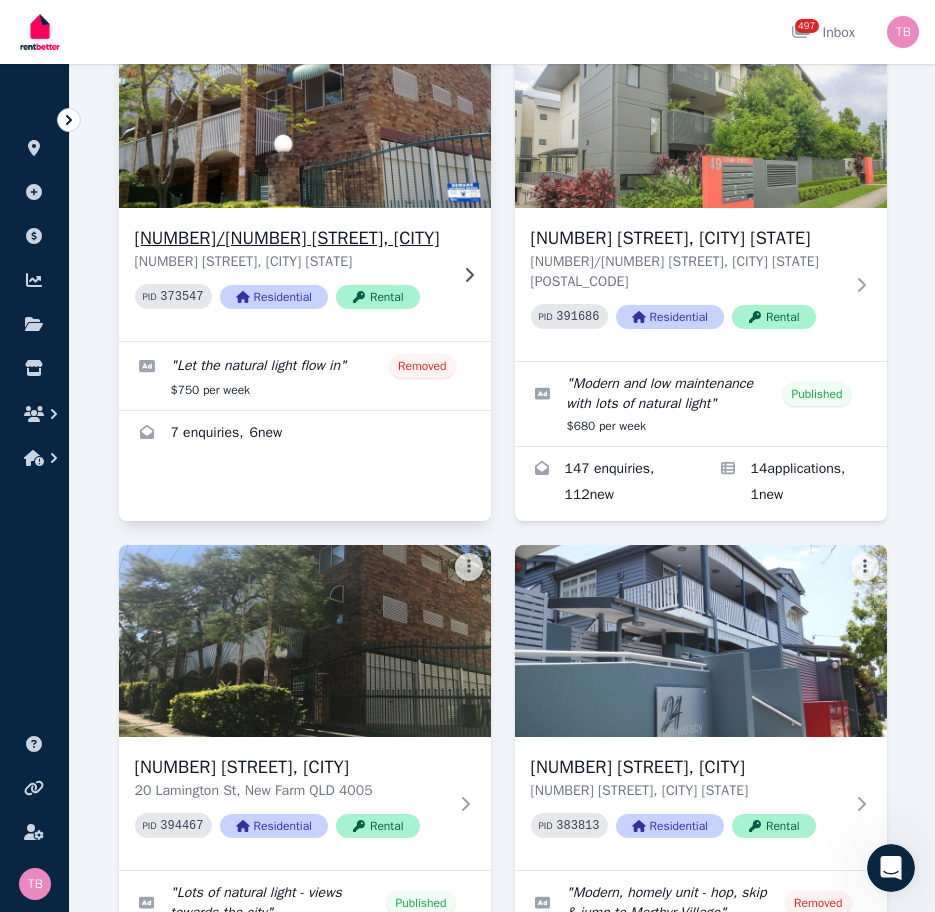 scroll, scrollTop: 2800, scrollLeft: 0, axis: vertical 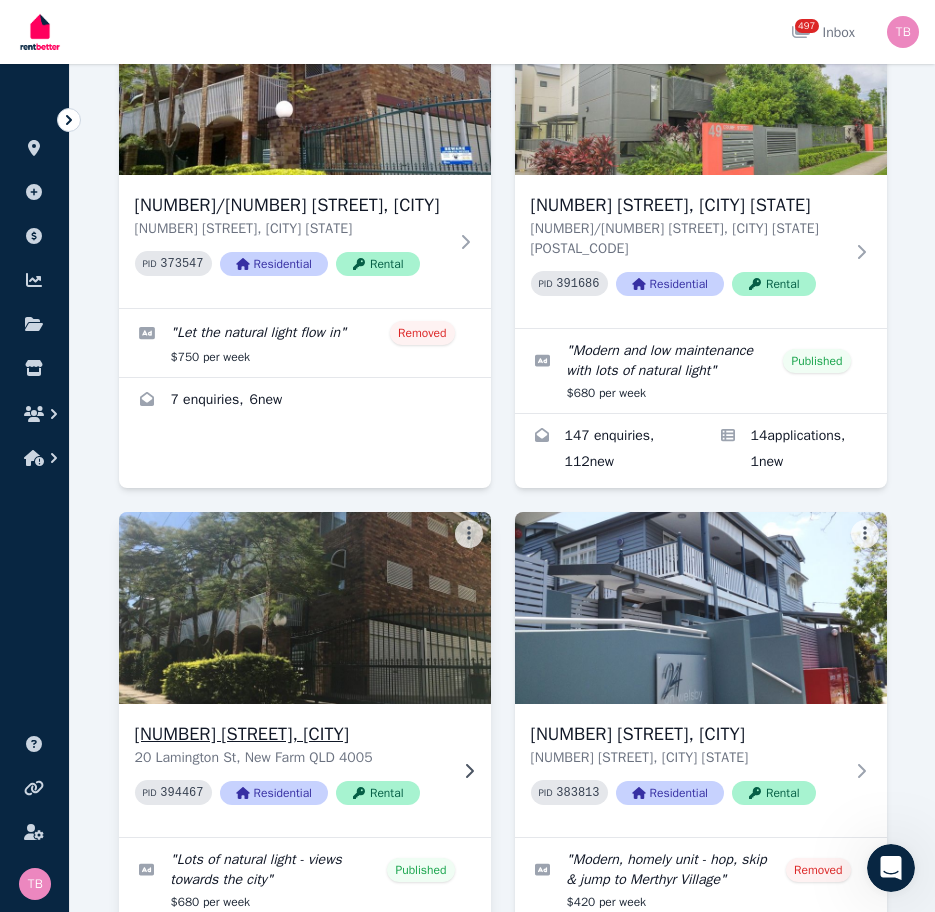 click on "[NUMBER] [STREET], [CITY]" at bounding box center [291, 734] 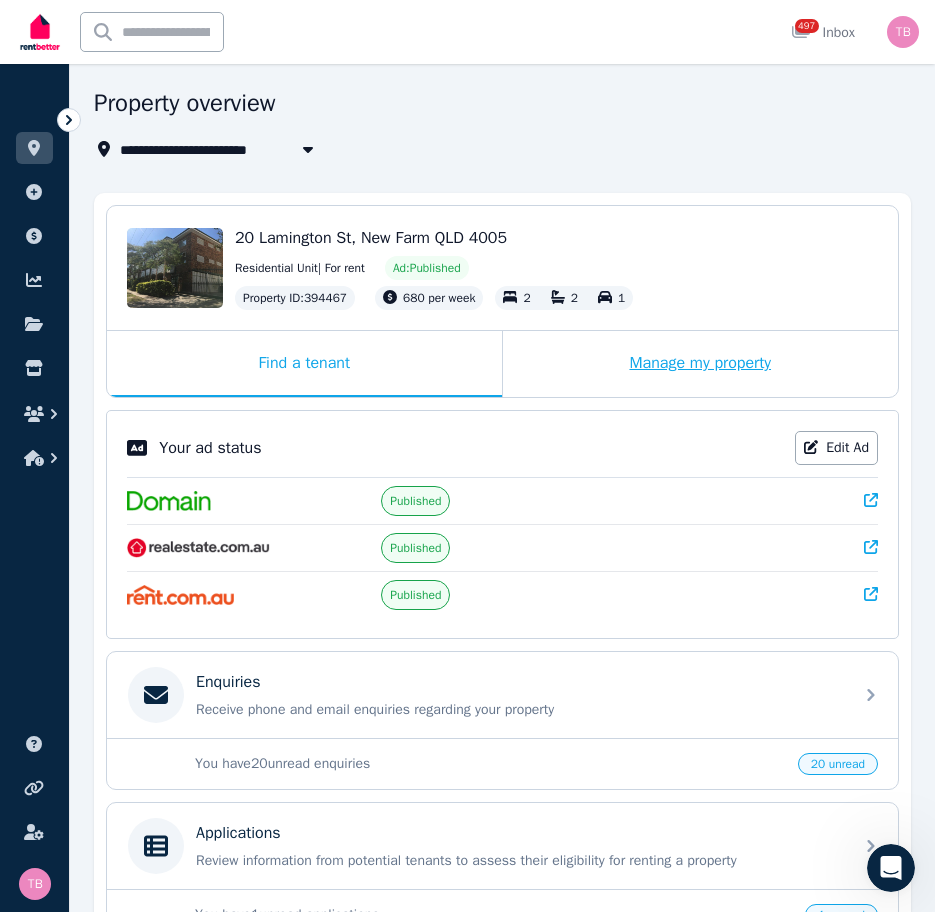 scroll, scrollTop: 100, scrollLeft: 0, axis: vertical 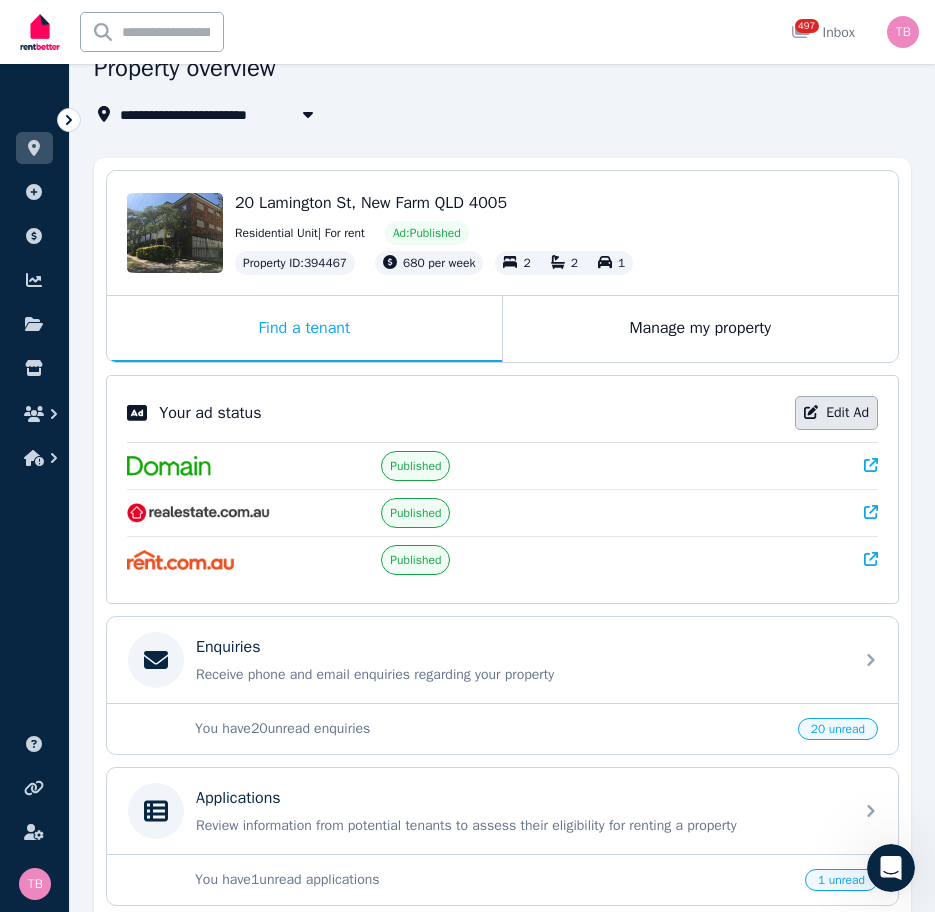 click on "Edit Ad" at bounding box center [836, 413] 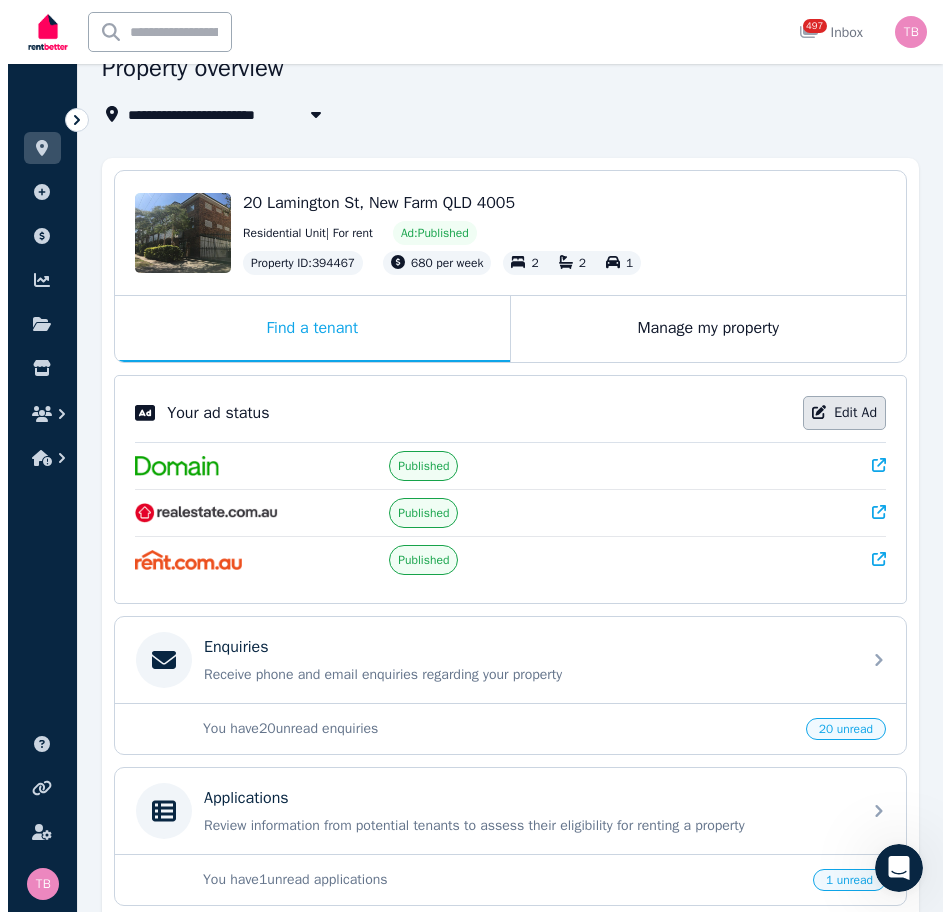 scroll, scrollTop: 0, scrollLeft: 0, axis: both 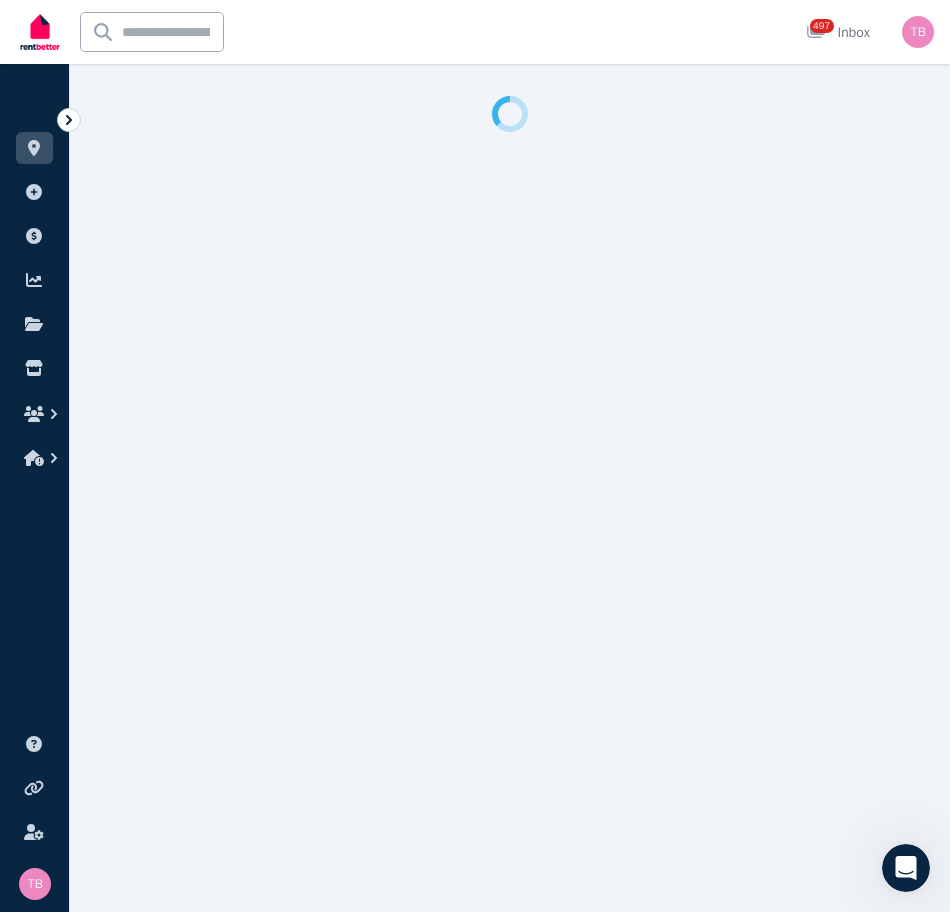 select on "***" 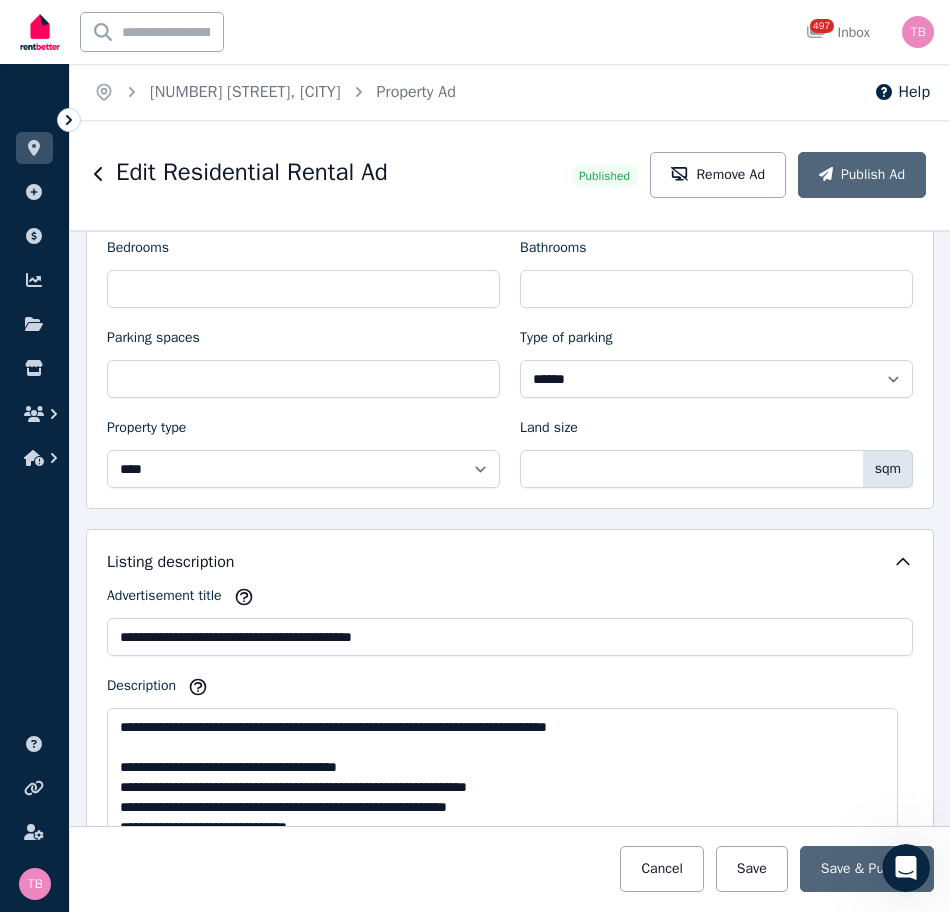 scroll, scrollTop: 1000, scrollLeft: 0, axis: vertical 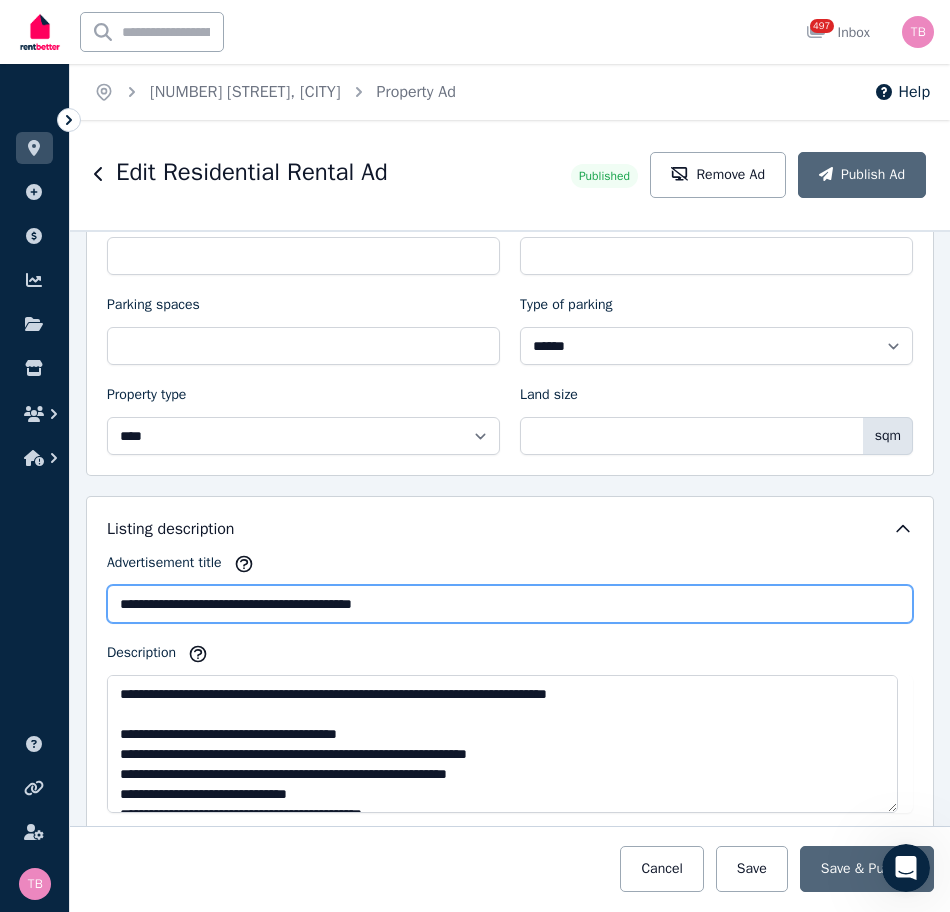 click on "**********" at bounding box center [510, 604] 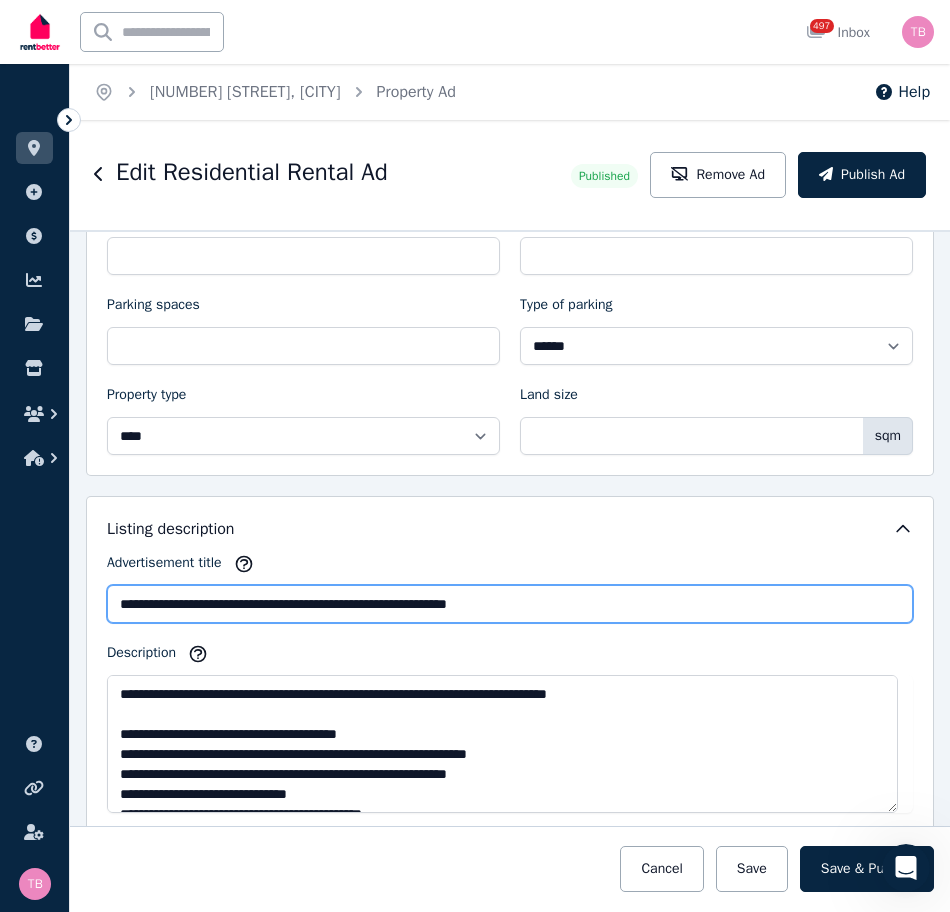 click on "**********" at bounding box center (510, 604) 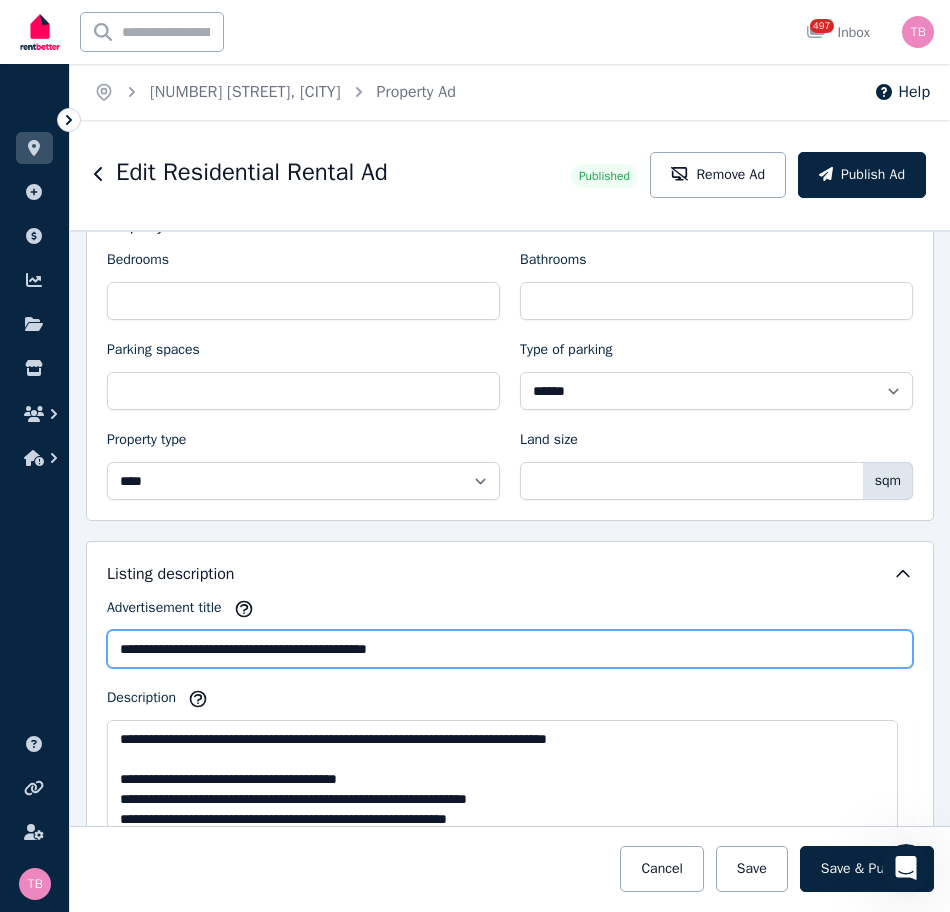 scroll, scrollTop: 1000, scrollLeft: 0, axis: vertical 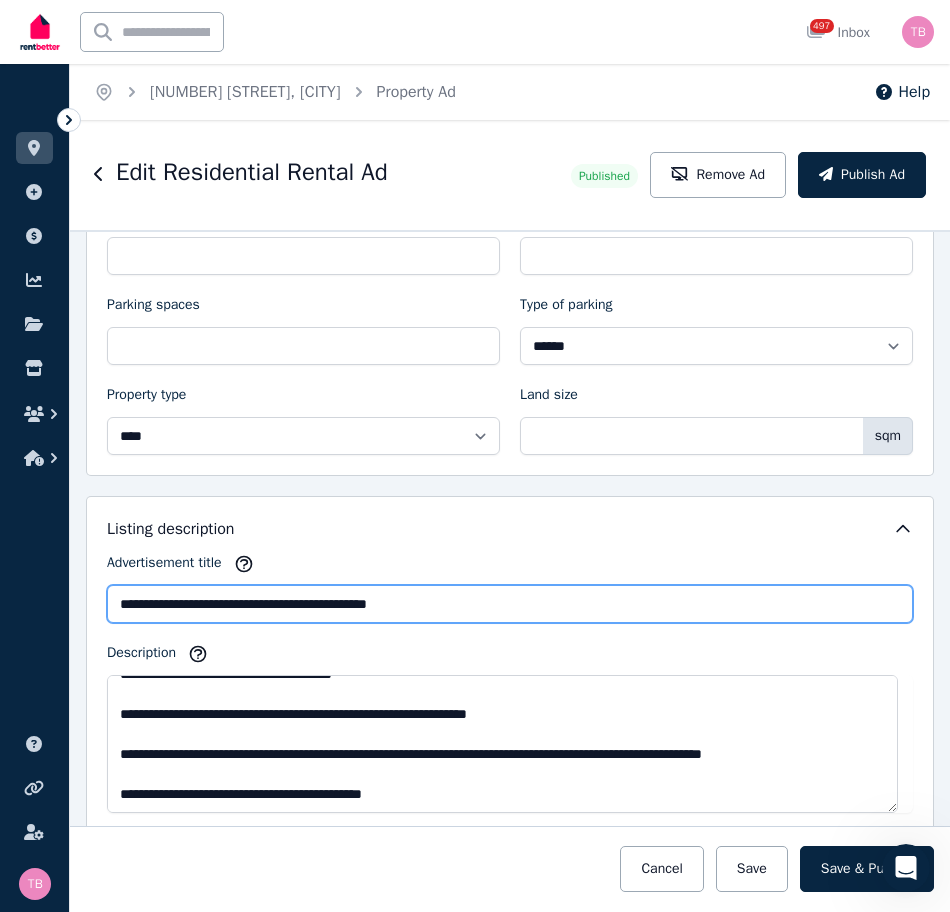 type on "**********" 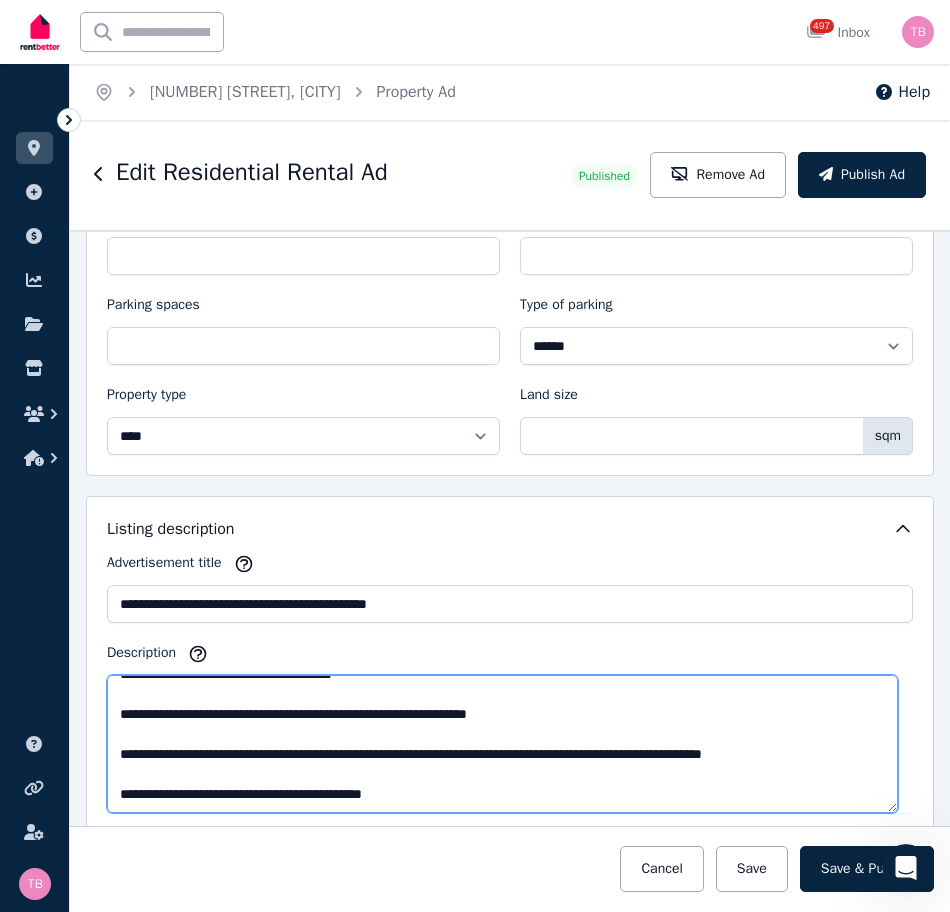 click on "**********" at bounding box center (502, 744) 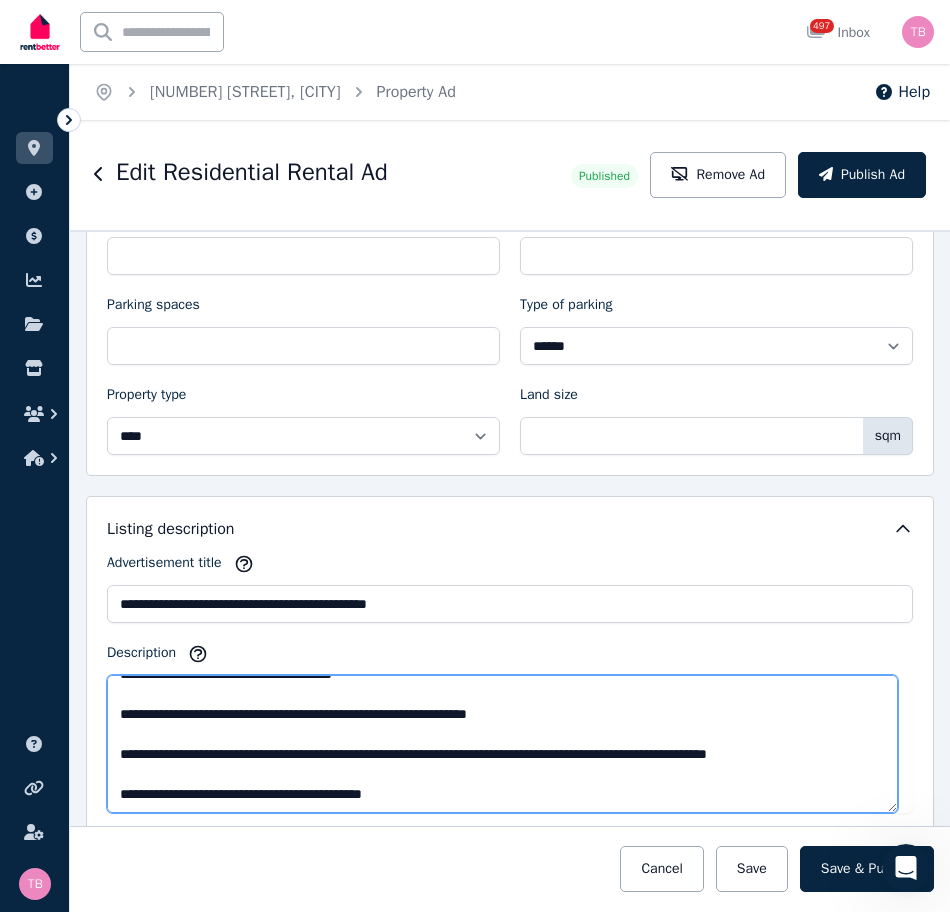 click on "**********" at bounding box center [502, 744] 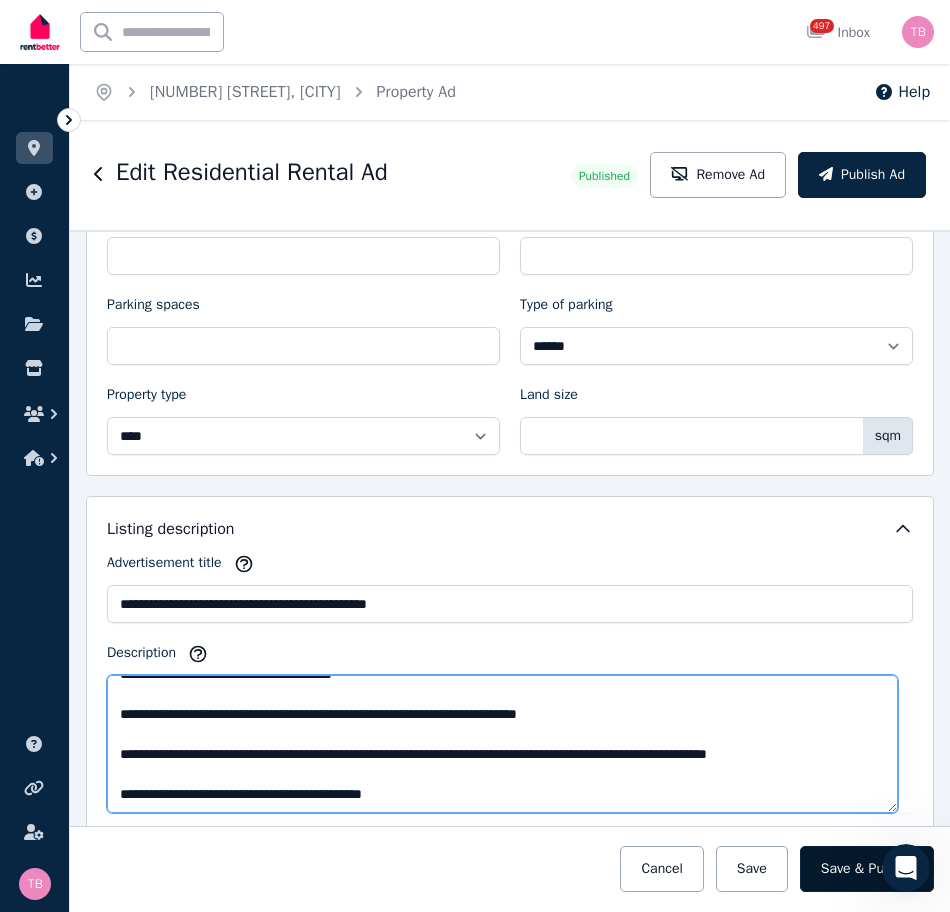 type on "**********" 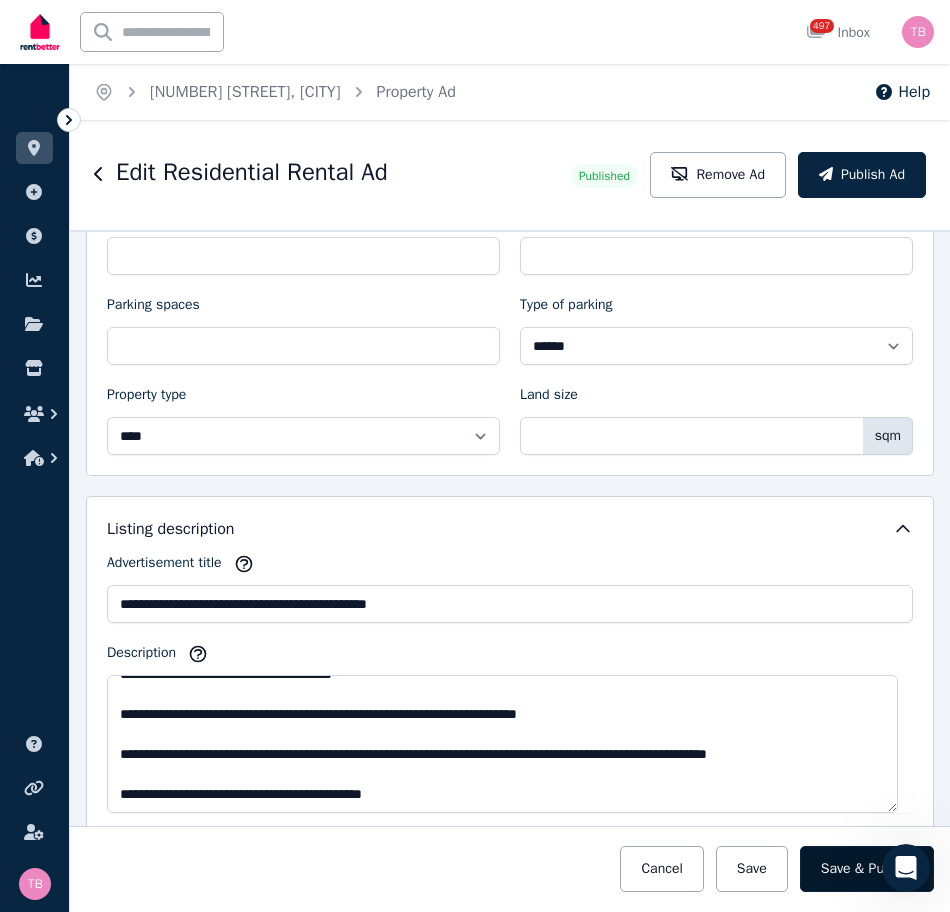 click on "Save & Publish" at bounding box center (867, 869) 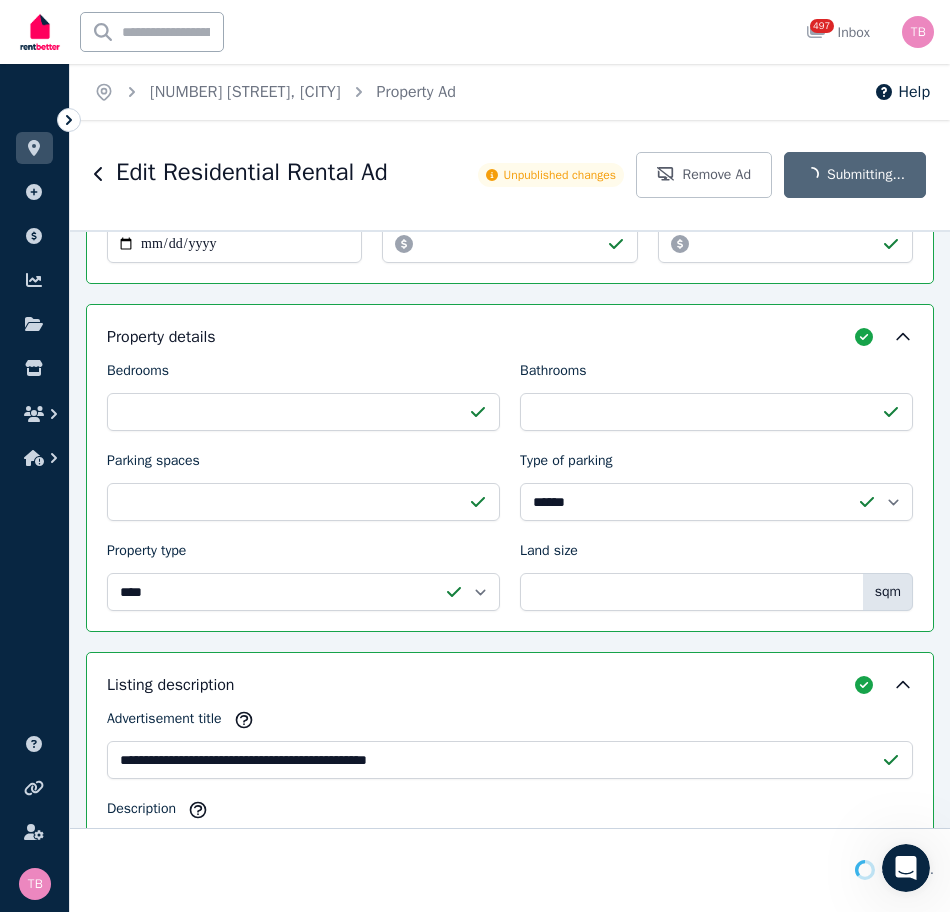scroll, scrollTop: 1156, scrollLeft: 0, axis: vertical 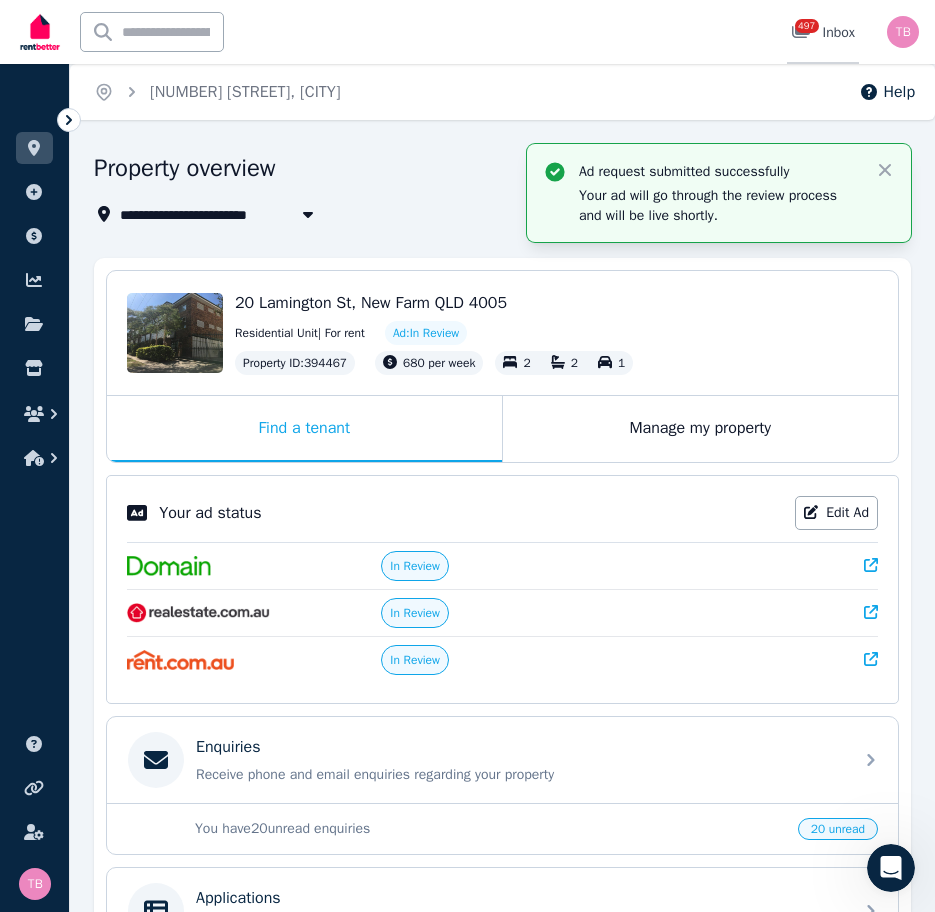 click on "497" at bounding box center (807, 26) 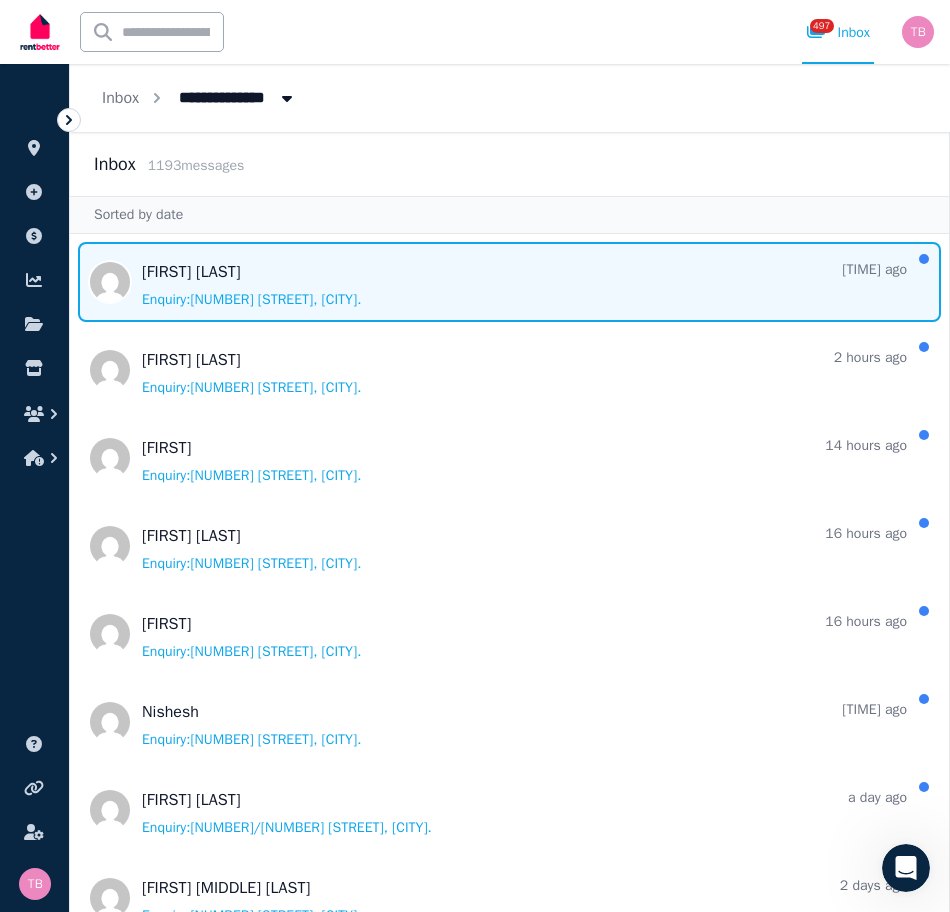 click at bounding box center [509, 282] 